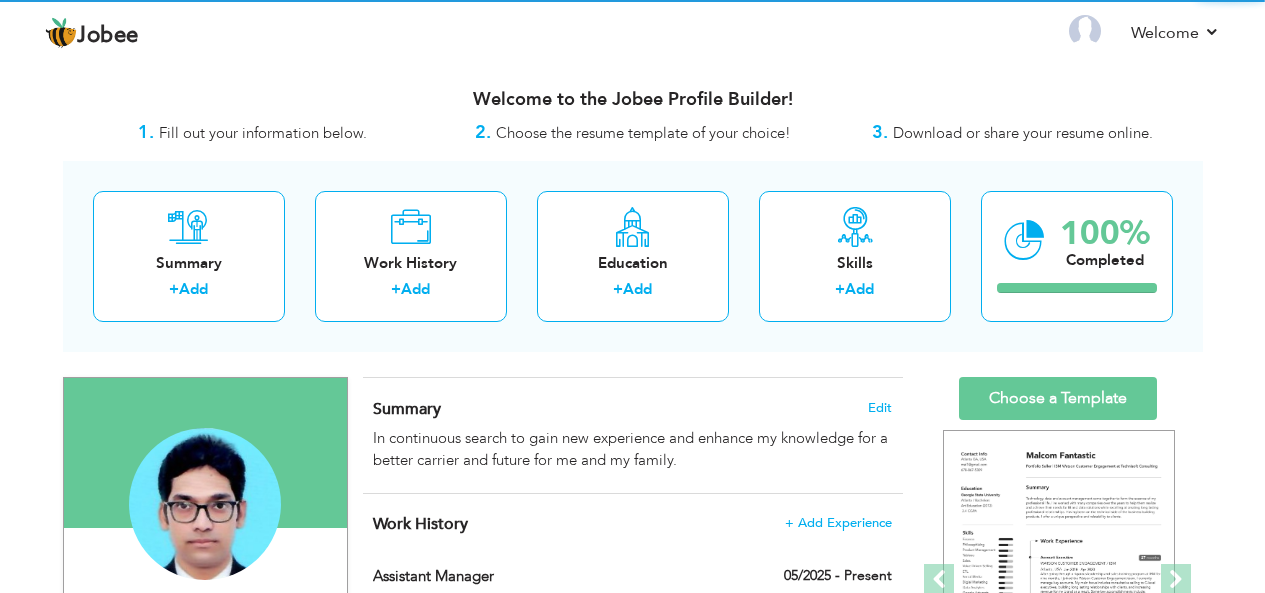 scroll, scrollTop: 0, scrollLeft: 0, axis: both 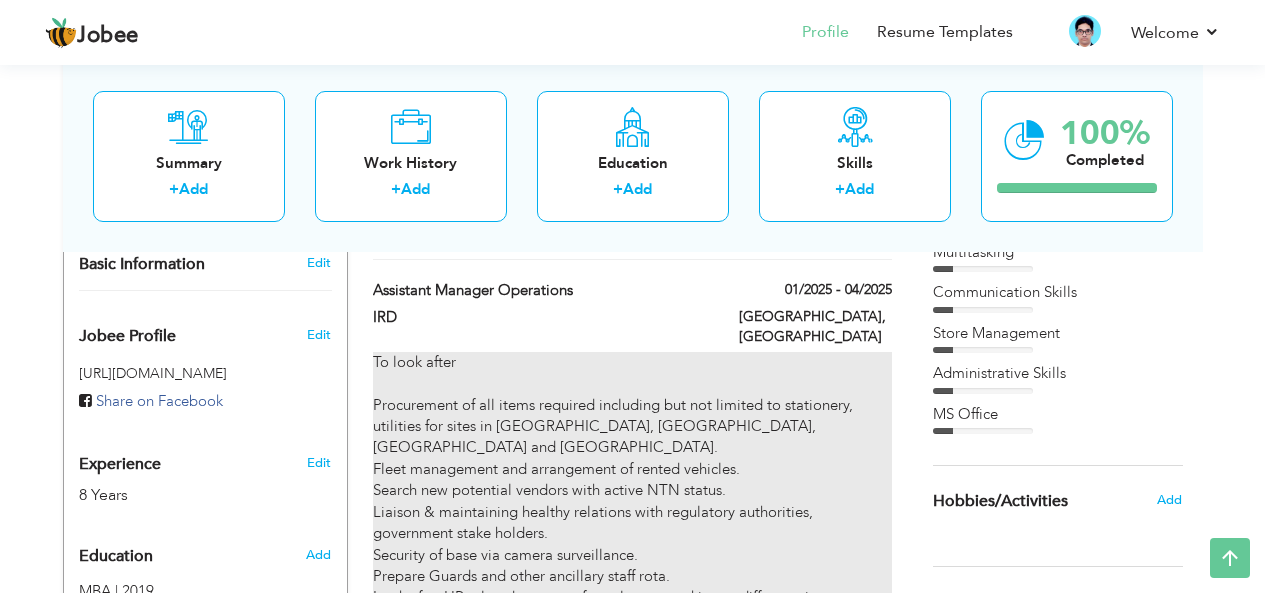 click on "To look after
Procurement of all items required including but not limited to stationery, utilities for sites in [GEOGRAPHIC_DATA], [GEOGRAPHIC_DATA], [GEOGRAPHIC_DATA] and [GEOGRAPHIC_DATA].
Fleet management and arrangement of rented vehicles.
Search new potential vendors with active NTN status.
Liaison & maintaining healthy relations with regulatory authorities, government stake holders.
Security of base via camera surveillance.
Prepare Guards and other ancillary staff rota.
Look after HR related matters of employees working at different sites.
Field staff coordination
[PERSON_NAME] cash management.
Field office initiation.
Maintenance of office premesis and guest rooms.
Inventory management of surgical, clinical, laboratory, stationery, PPEs, IT equipments and other items in support with assistant." at bounding box center [632, 545] 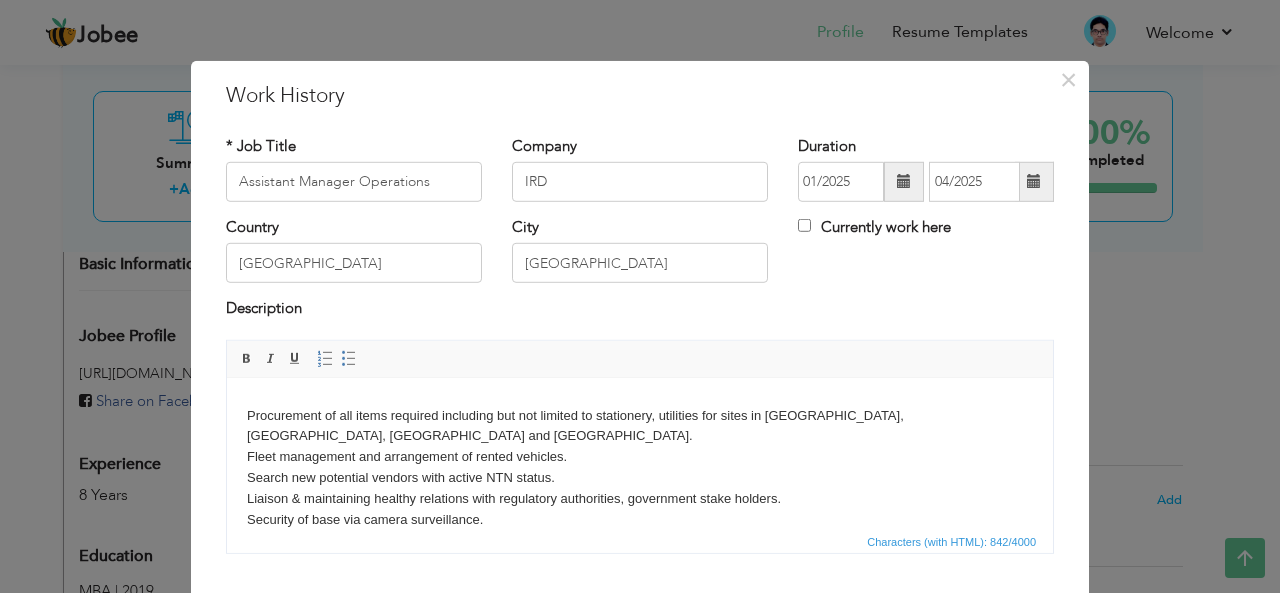 scroll, scrollTop: 47, scrollLeft: 0, axis: vertical 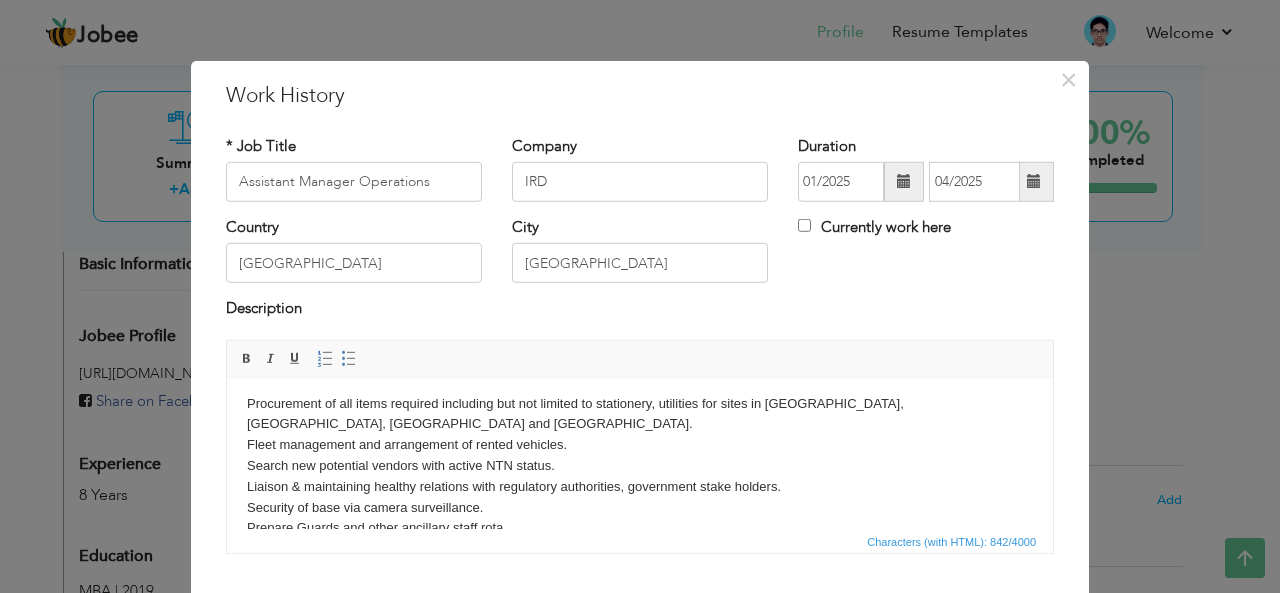drag, startPoint x: 1042, startPoint y: 413, endPoint x: 1273, endPoint y: 808, distance: 457.58716 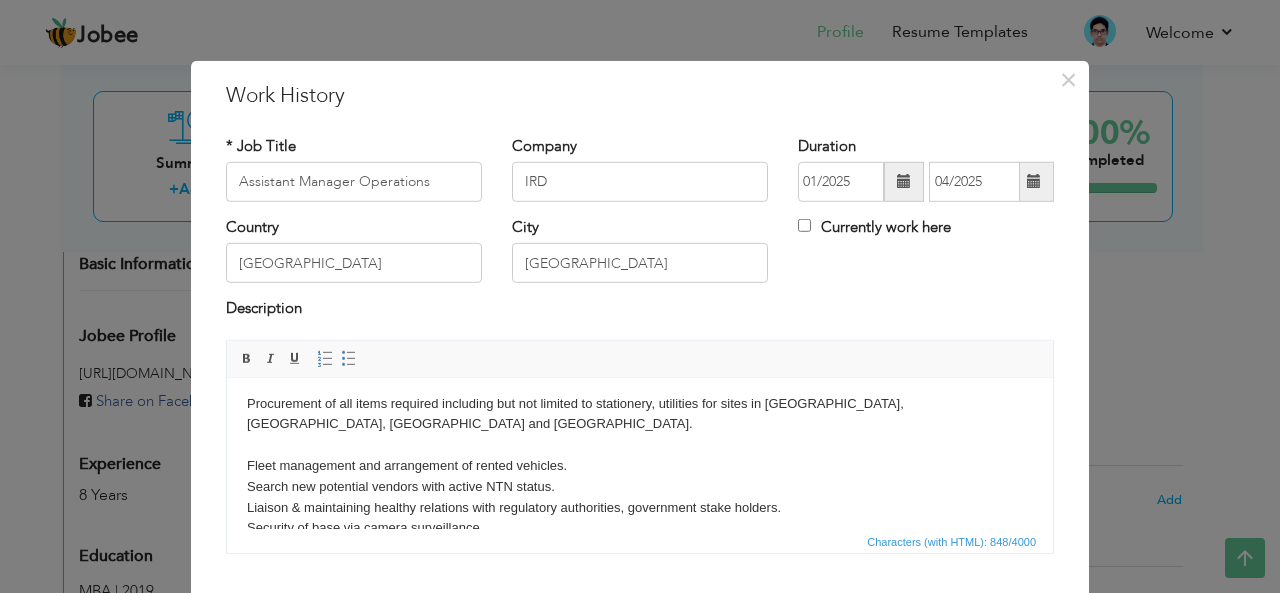 type 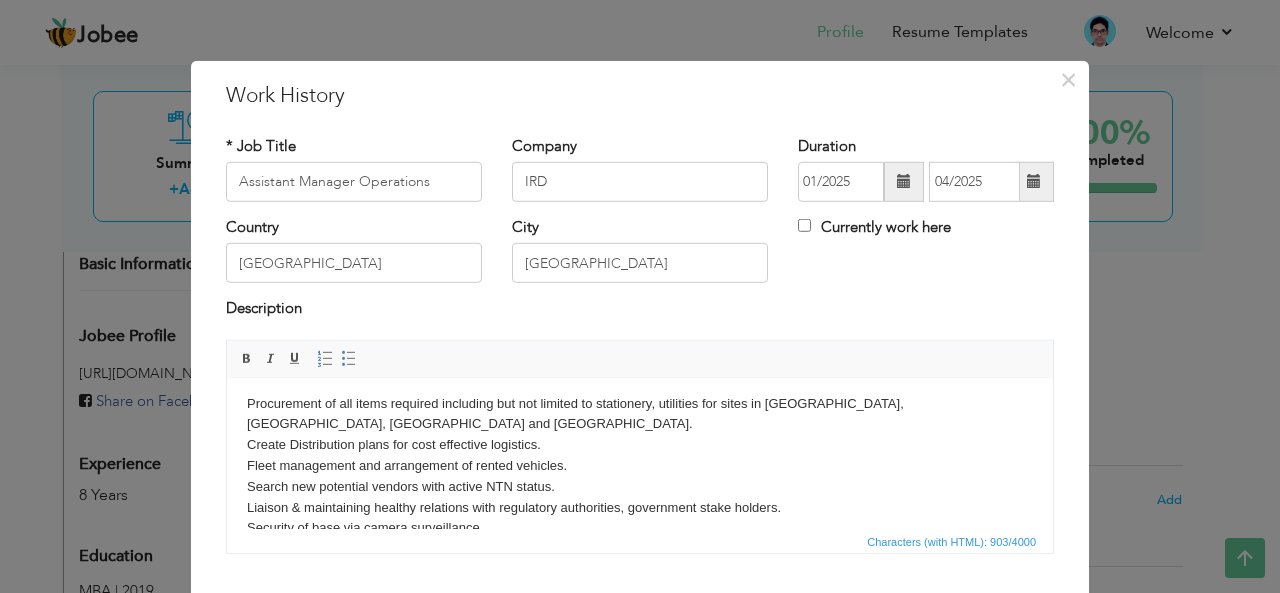 scroll, scrollTop: 202, scrollLeft: 0, axis: vertical 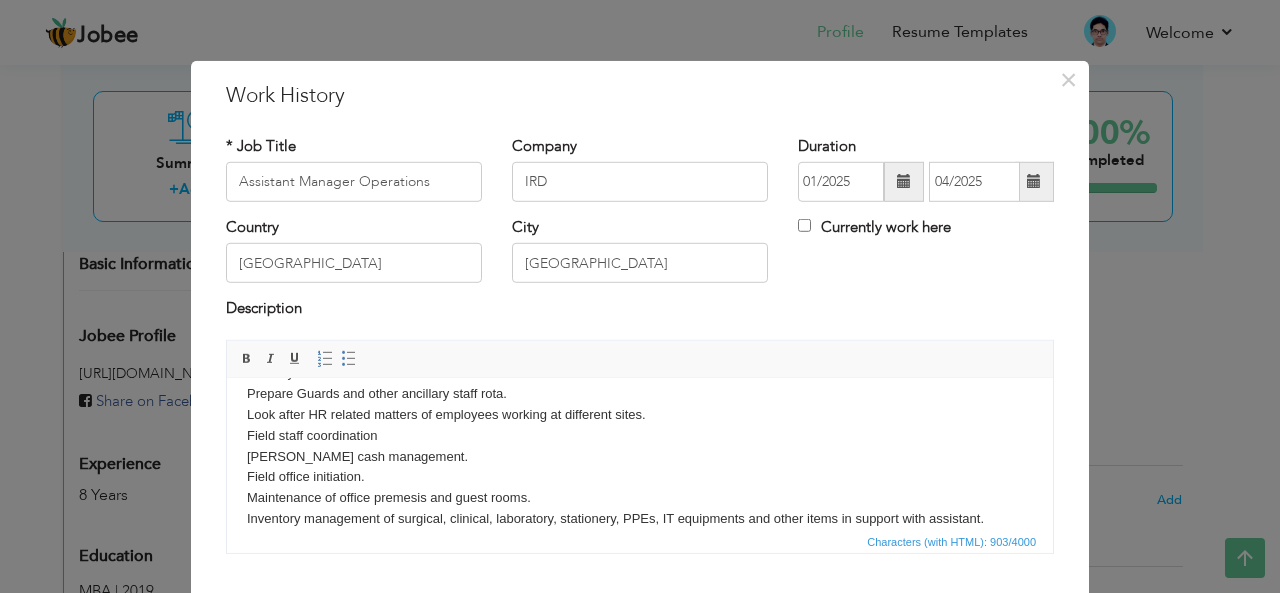 click on "To look after Procurement of all items required including but not limited to stationery, utilities for sites in [GEOGRAPHIC_DATA], [GEOGRAPHIC_DATA], [GEOGRAPHIC_DATA] and [GEOGRAPHIC_DATA]. Create Distribution plans for cost effective logistics. Fleet management and arrangement of rented vehicles. Search new potential vendors with active NTN status. Liaison & maintaining healthy relations with regulatory authorities, government stake holders. Security of base via camera surveillance. Prepare Guards and other ancillary staff rota. Look after HR related matters of employees working at different sites. Field staff coordination [PERSON_NAME] cash management. Field office initiation. Maintenance of office premesis and guest rooms. Inventory management of surgical, clinical, laboratory, stationery, PPEs, IT equipments and other items in support with assistant." at bounding box center (640, 362) 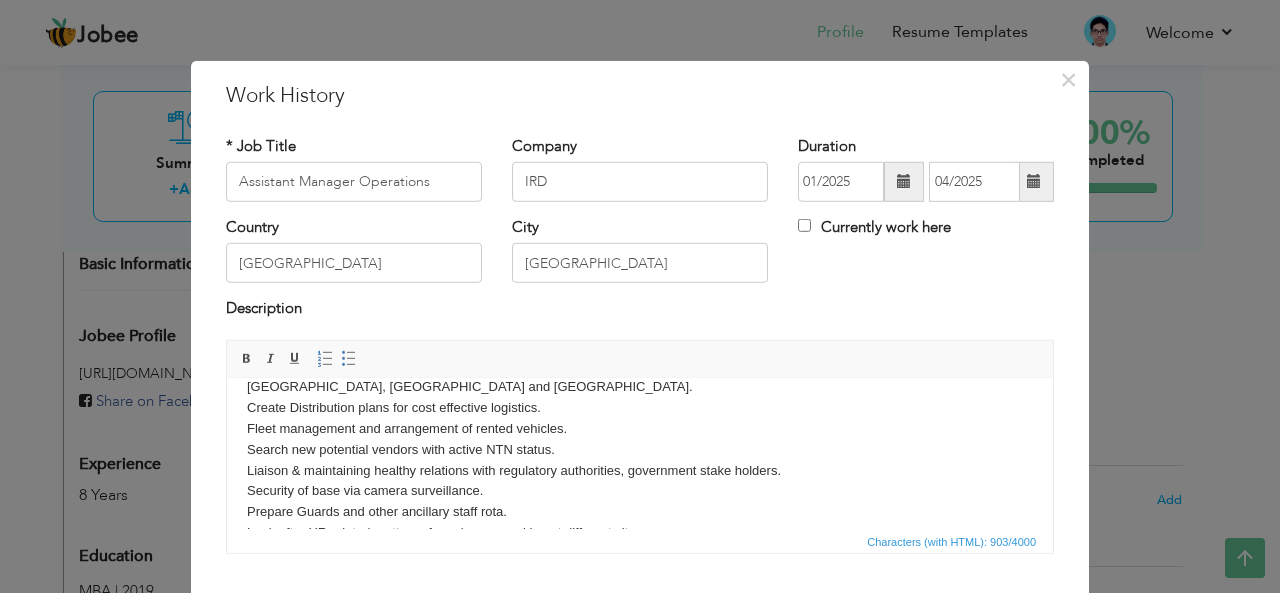 scroll, scrollTop: 63, scrollLeft: 0, axis: vertical 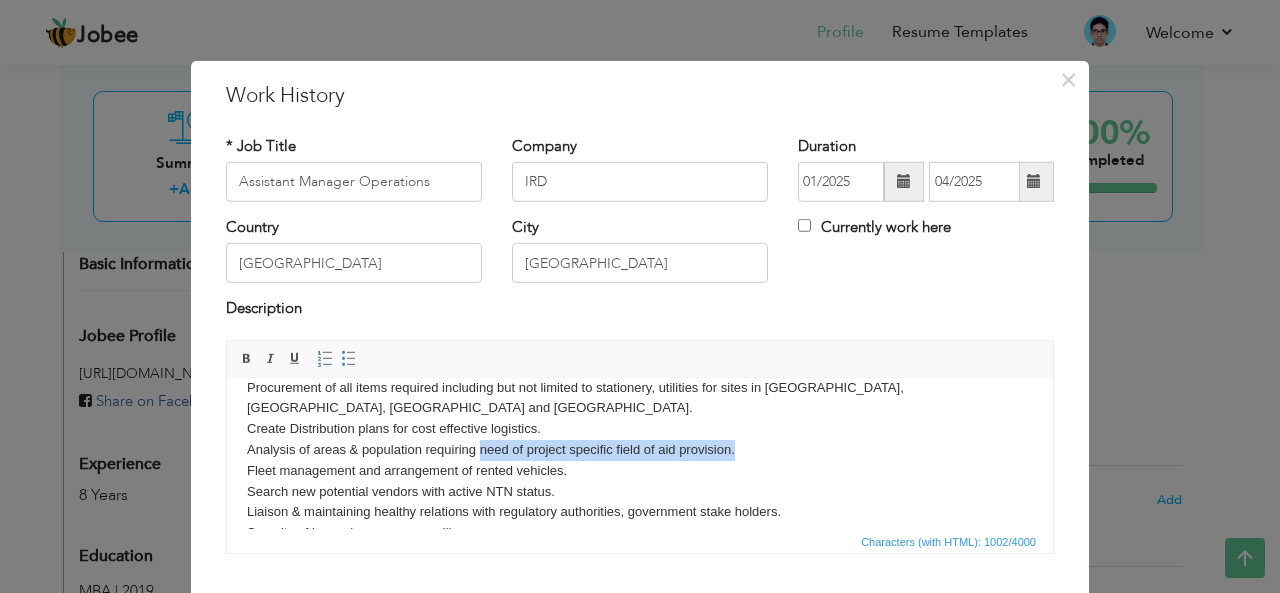 drag, startPoint x: 480, startPoint y: 429, endPoint x: 743, endPoint y: 427, distance: 263.0076 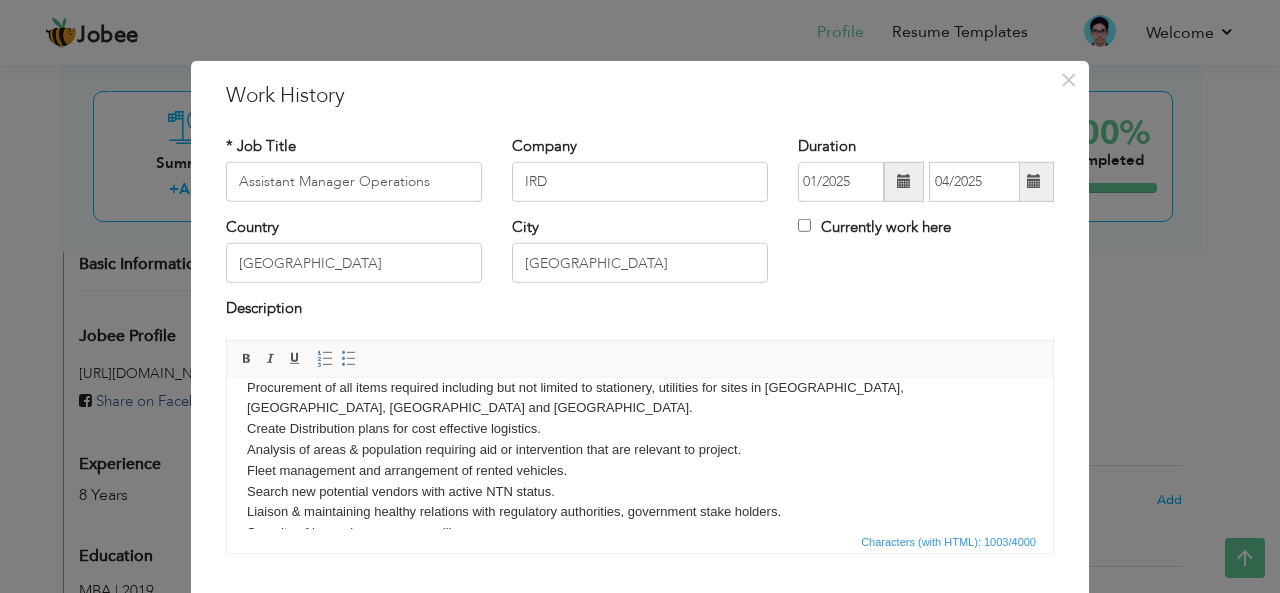 scroll, scrollTop: 223, scrollLeft: 0, axis: vertical 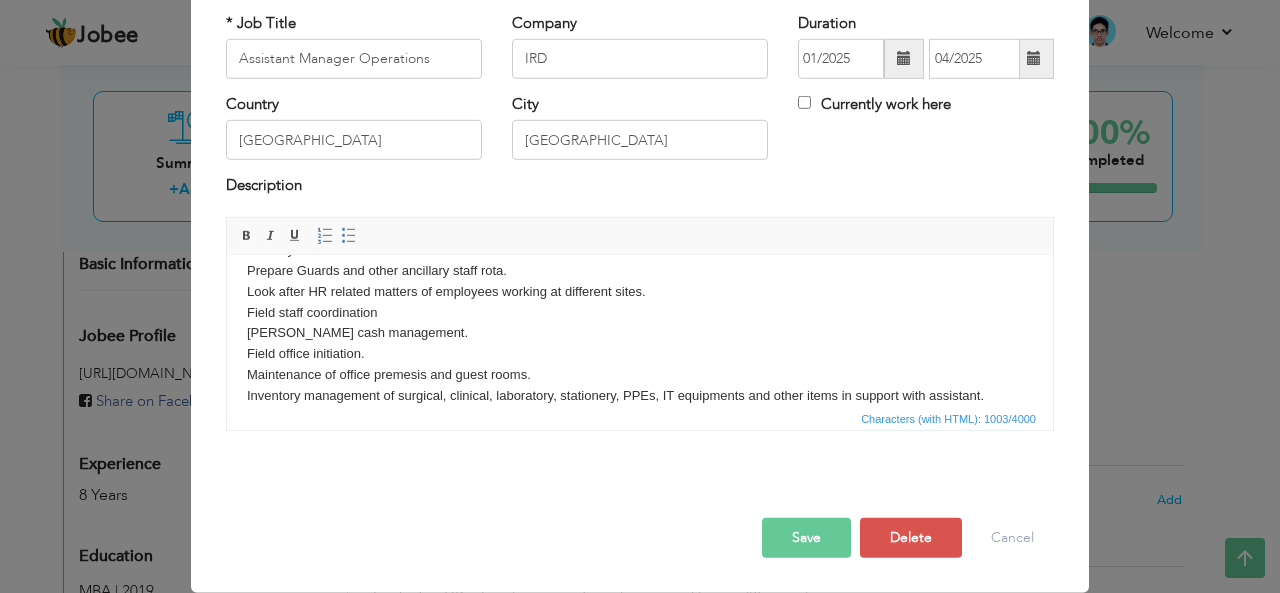 click on "Save" at bounding box center [806, 538] 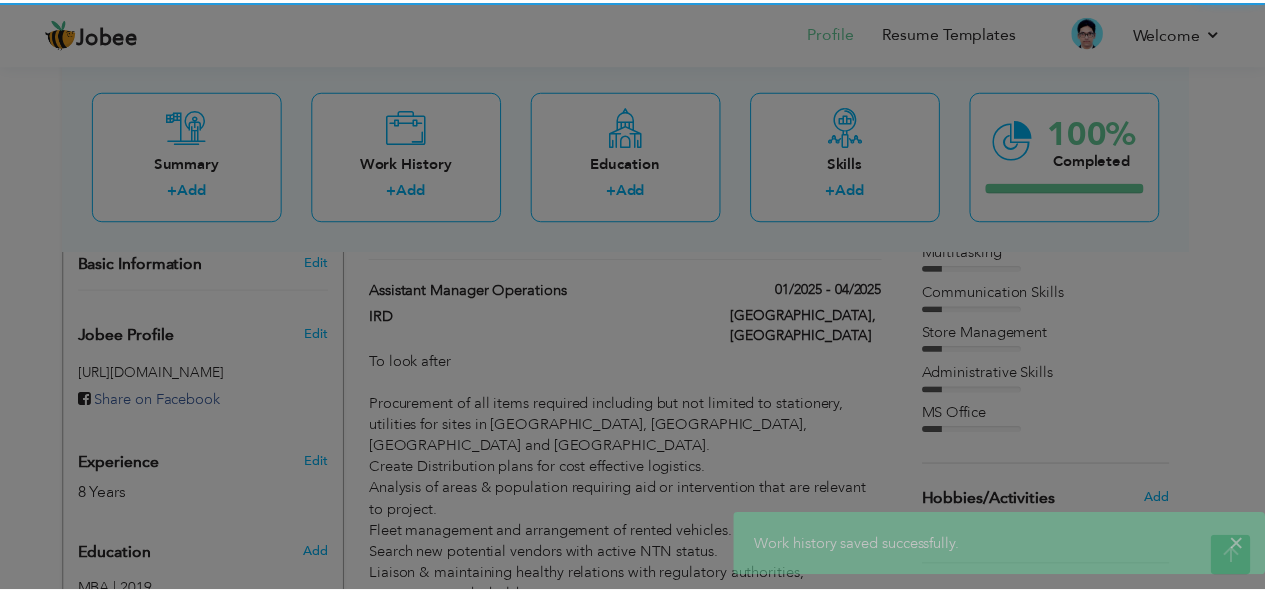 scroll, scrollTop: 0, scrollLeft: 0, axis: both 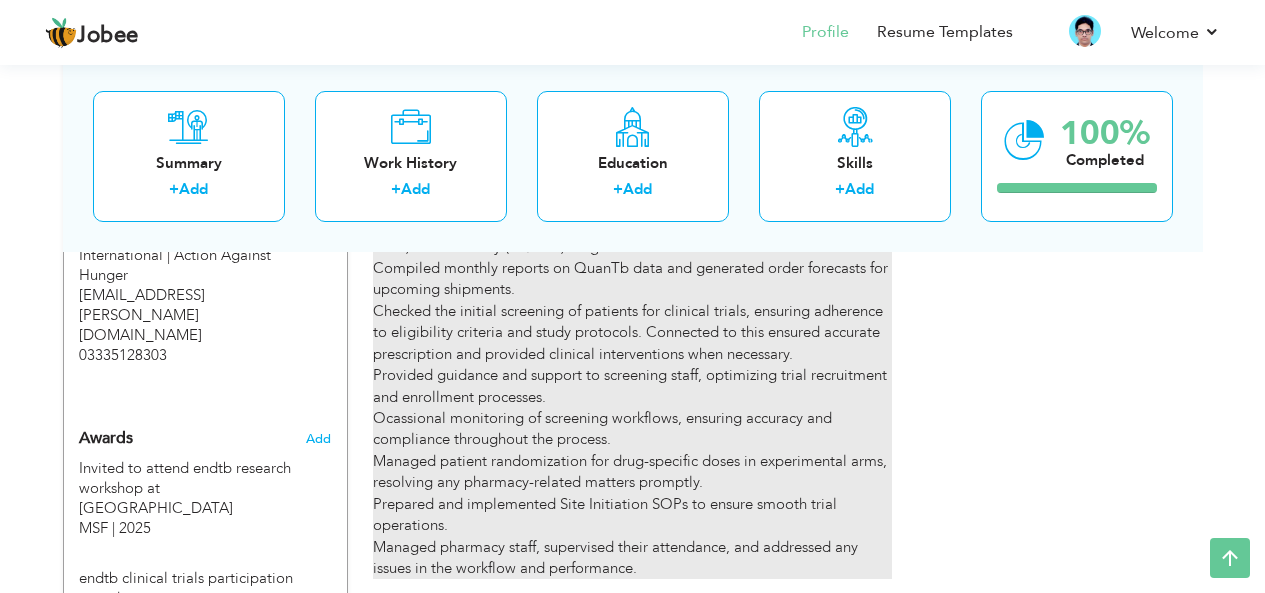 click on "Led the supply chain management for investigational drugs and ancillaries provided by MSF via air transit, ensuring timely and compliant delivery.
Managed the receipt of drugs, collection of NOCs from the National Regulatory Authority (DRAP), and the preparation of necessary regulatory packages for import approval.
Supervised the maintenance of MSF accountability logs, dispensation logs, and archiving processes (both manual and electronic) to prepare for audits.
Oversaw the blister pack preparation and distribution in compliance with MSF SOPs.
Raised PRFs for required items and managed inventory of IRD-provided ancillary drugs, ensuring proper storage within controlled temperature (15°C - 25°C) and humidity (60% RH) ranges.
Compiled monthly reports on QuanTb data and generated order forecasts for upcoming shipments.
Provided guidance and support to screening staff, optimizing trial recruitment and enrollment processes.
Prepared and implemented Site Initiation SOPs to ensure smooth trial operations." at bounding box center [632, 290] 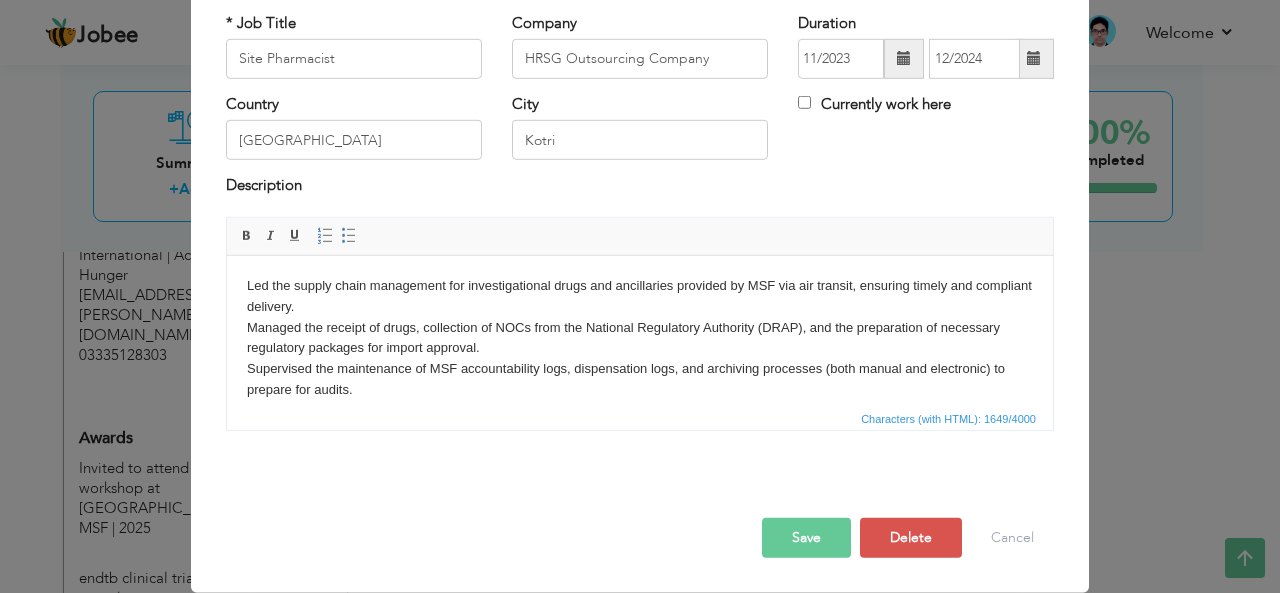 scroll, scrollTop: 0, scrollLeft: 0, axis: both 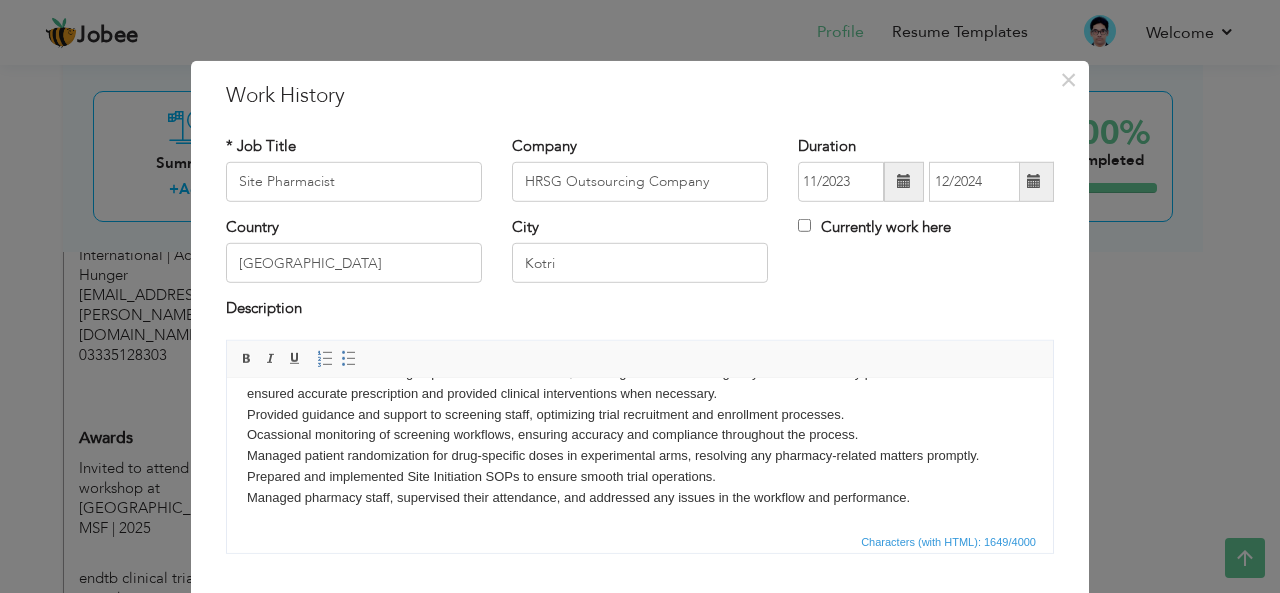 drag, startPoint x: 1048, startPoint y: 412, endPoint x: 1281, endPoint y: 877, distance: 520.1096 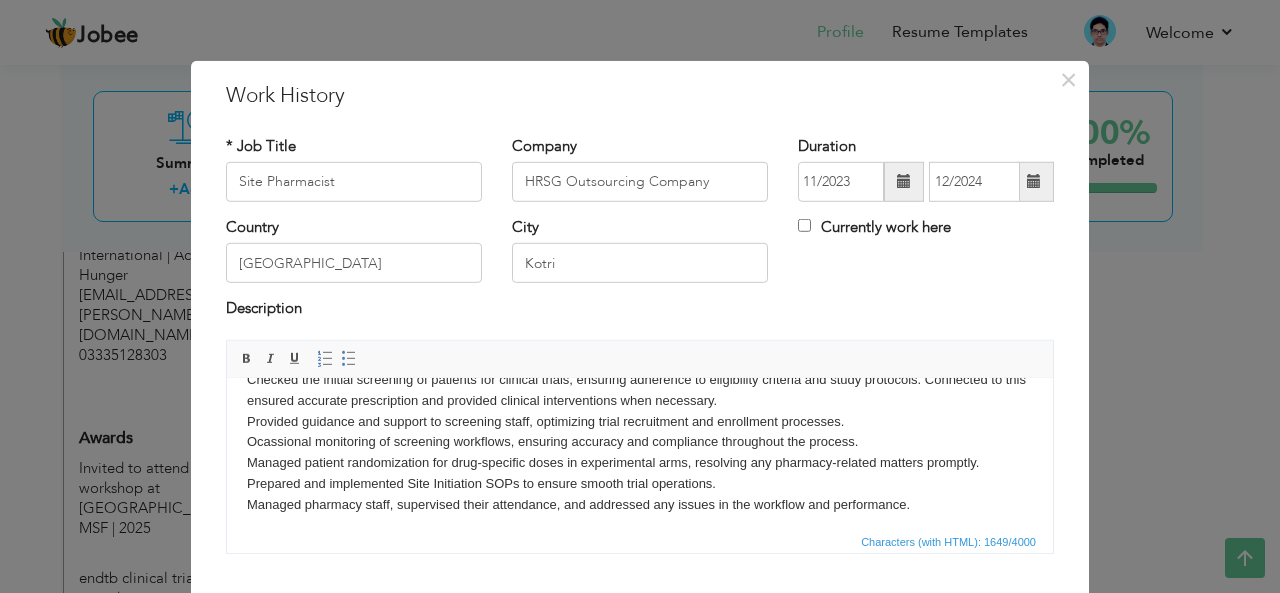 scroll, scrollTop: 230, scrollLeft: 0, axis: vertical 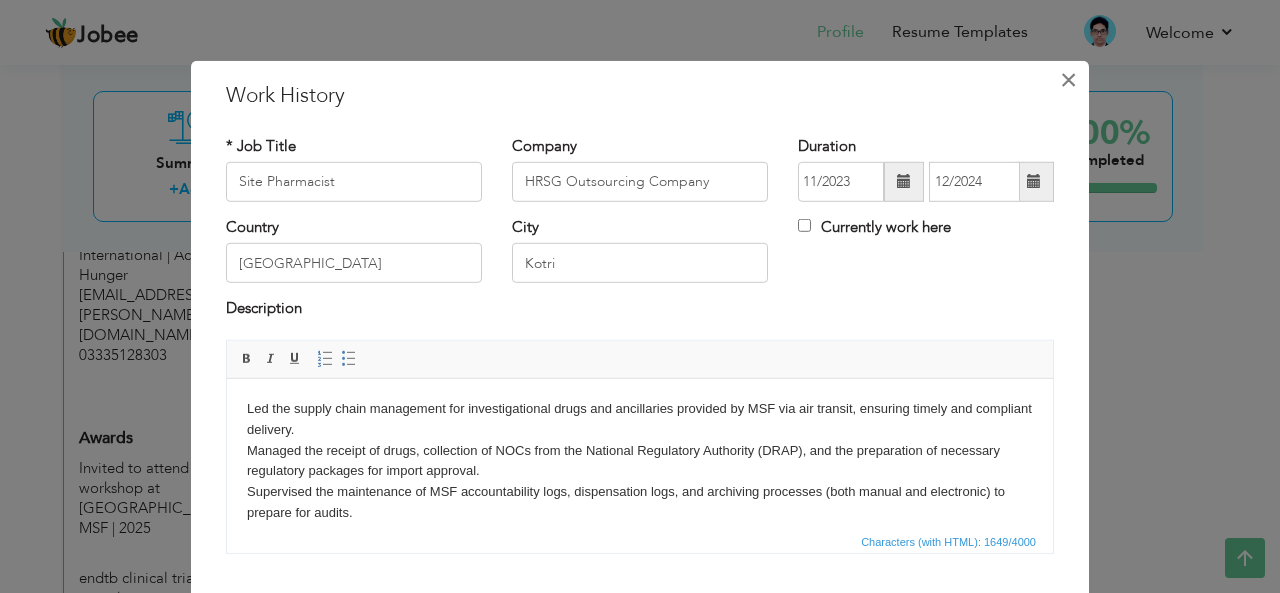 drag, startPoint x: 1047, startPoint y: 494, endPoint x: 1291, endPoint y: 460, distance: 246.35747 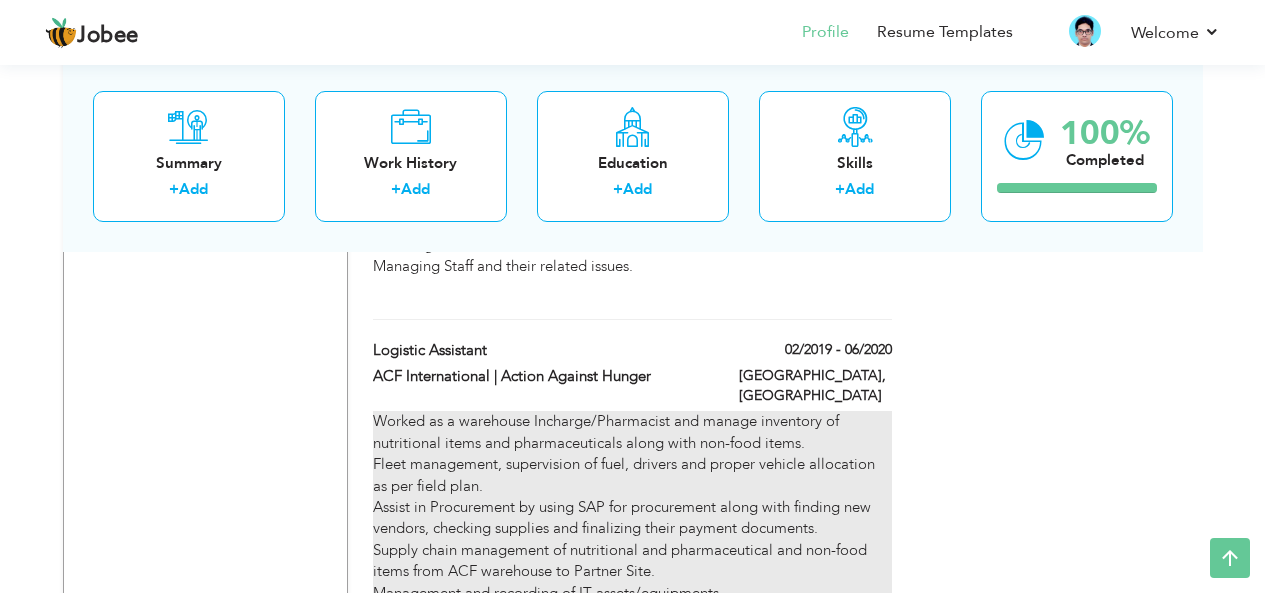 click on "Worked as a warehouse Incharge/Pharmacist and manage inventory of nutritional items and pharmaceuticals along with non-food items.
Fleet management, supervision of fuel, drivers and proper vehicle allocation as per field plan.
Assist in Procurement by using SAP for procurement along with finding new vendors, checking supplies and finalizing their payment documents.
Supply chain management of nutritional and pharmaceutical and non-food items from ACF warehouse to Partner Site.
Management and recording of IT assets/equipments.
Initiation of Base and guest rooms, [PERSON_NAME] cash management along with assistance in Base/office administration and security monitoring.
Maintenance of office premesis and guest rooms.
Record keeping and Archiving physically as well as digitally of all the documents related to procurement and warehouse.
Preparation of Pharmacy layout and structural design for proper allocation of stock and AC’s.
Faced audits of DRAP and other government bodies" at bounding box center (632, 668) 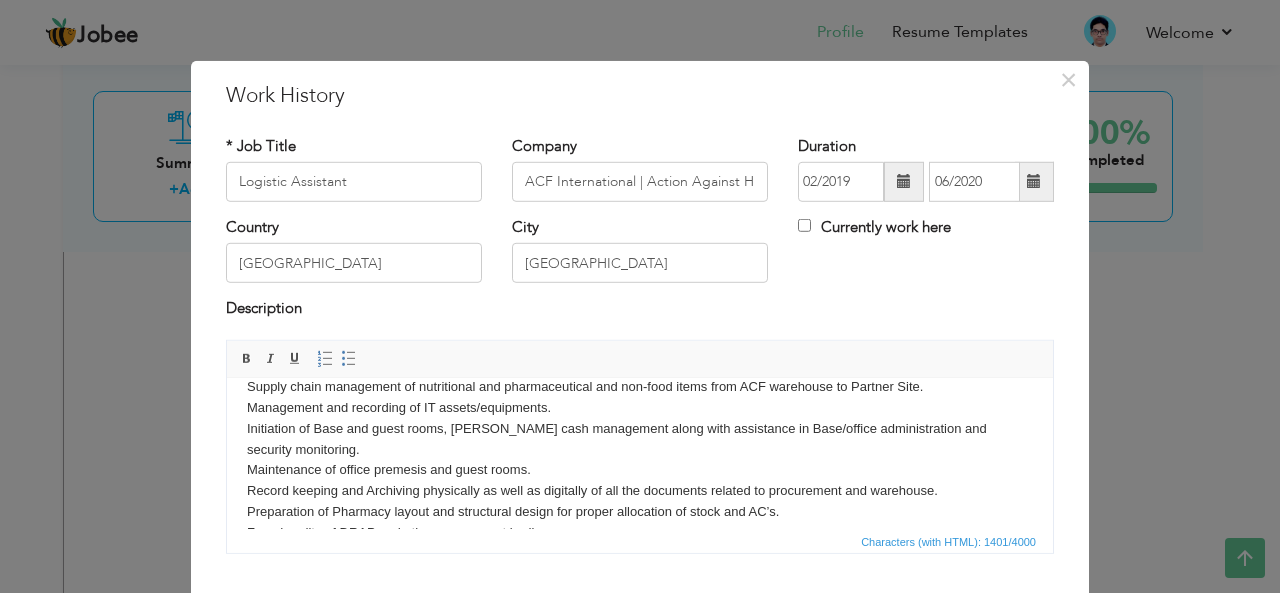 scroll, scrollTop: 108, scrollLeft: 0, axis: vertical 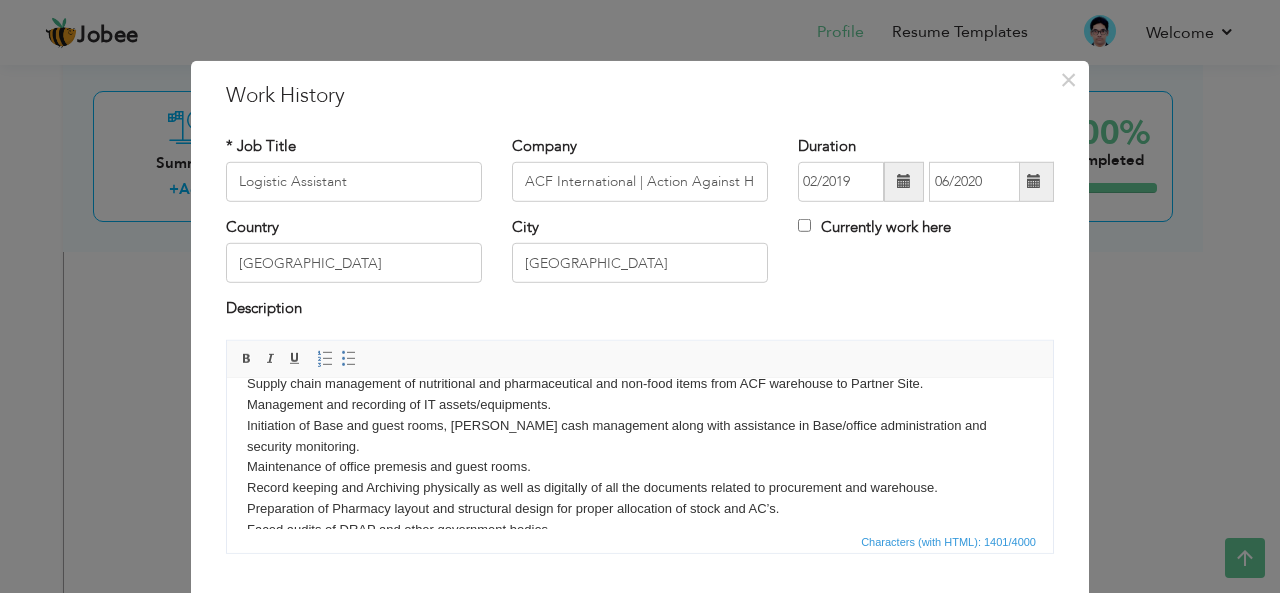 click on "Worked as a warehouse Incharge/Pharmacist and manage inventory of nutritional items and pharmaceuticals along with non-food items. Fleet management, supervision of fuel, drivers and proper vehicle allocation as per field plan. Assist in Procurement by using SAP for procurement along with finding new vendors, checking supplies and finalizing their payment documents. Supply chain management of nutritional and pharmaceutical and non-food items from ACF warehouse to Partner Site. Management and recording of IT assets/equipments. Initiation of Base and guest rooms, [PERSON_NAME] cash management along with assistance in Base/office administration and security monitoring. Maintenance of office premesis and guest rooms. Record keeping and Archiving physically as well as digitally of all the documents related to procurement and warehouse. Preparation of Pharmacy layout and structural design for proper allocation of stock and AC’s. Faced audits of DRAP and other government bodies" at bounding box center (640, 467) 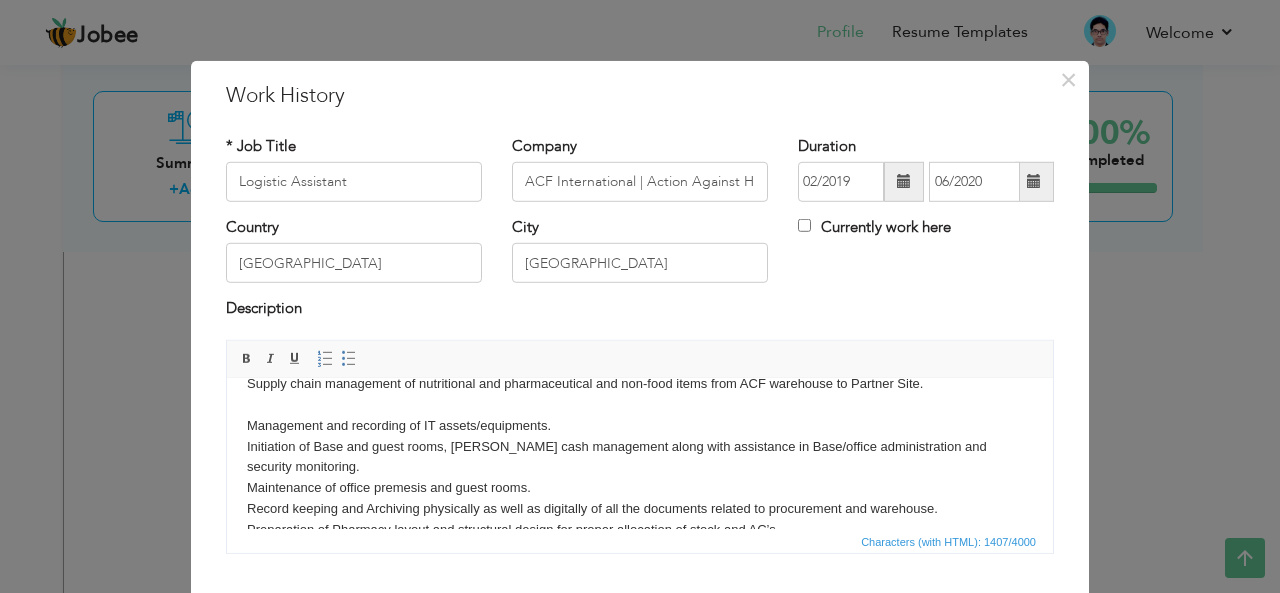 type 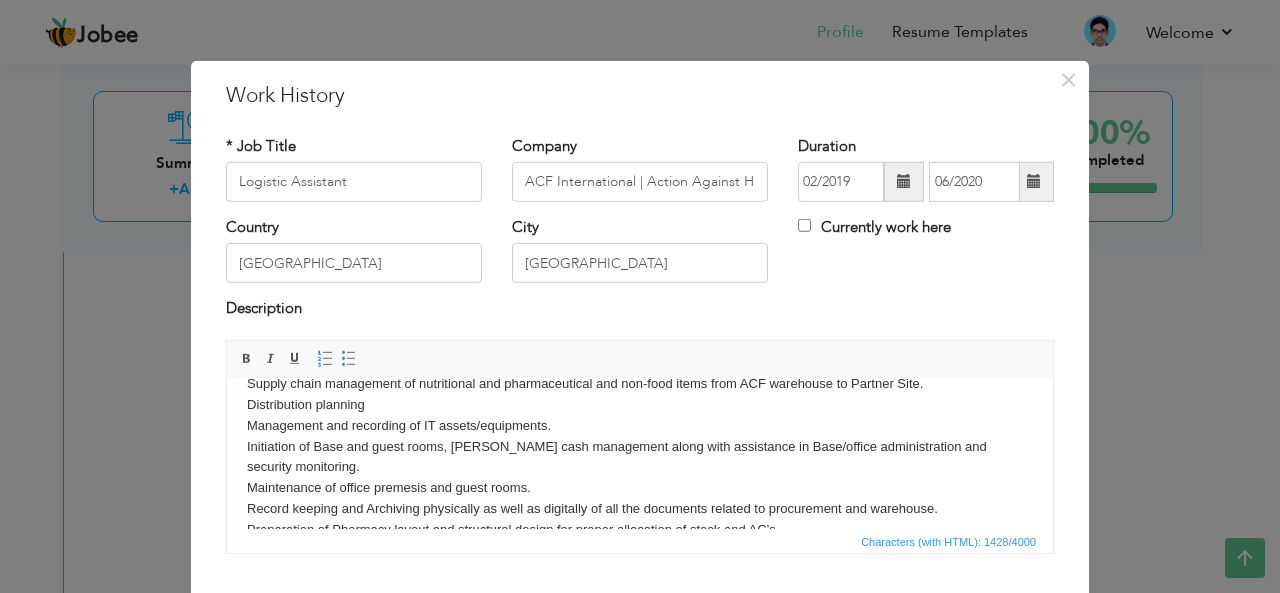 scroll, scrollTop: 285, scrollLeft: 0, axis: vertical 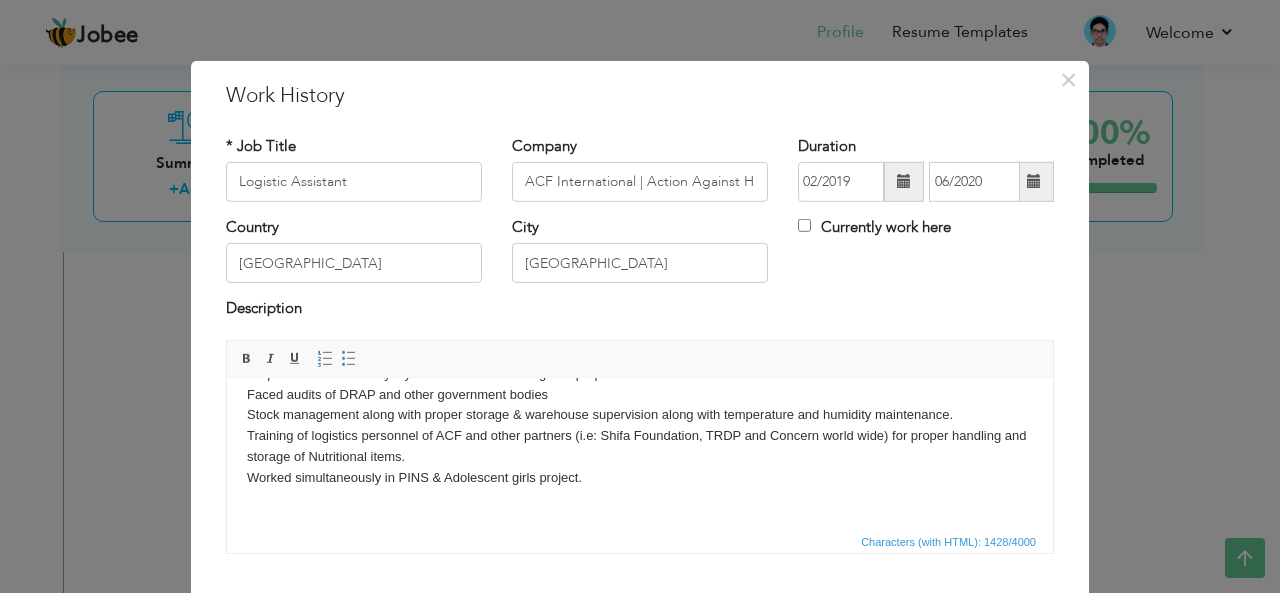drag, startPoint x: 1043, startPoint y: 446, endPoint x: 1274, endPoint y: 915, distance: 522.80206 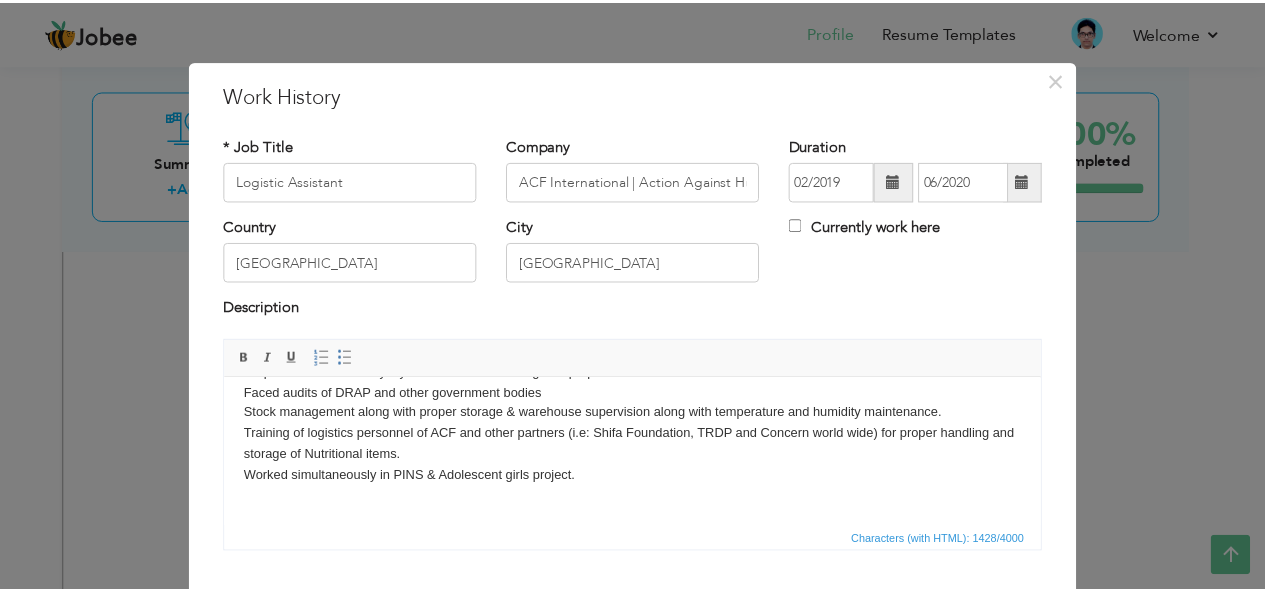 scroll, scrollTop: 123, scrollLeft: 0, axis: vertical 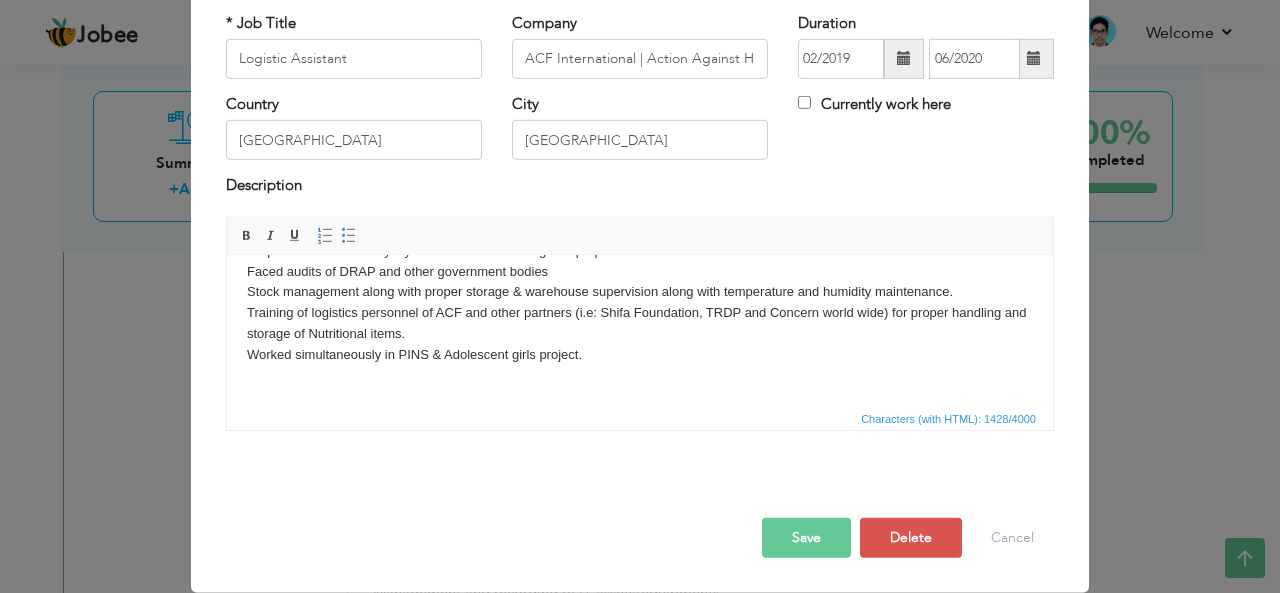 click on "Save" at bounding box center [806, 538] 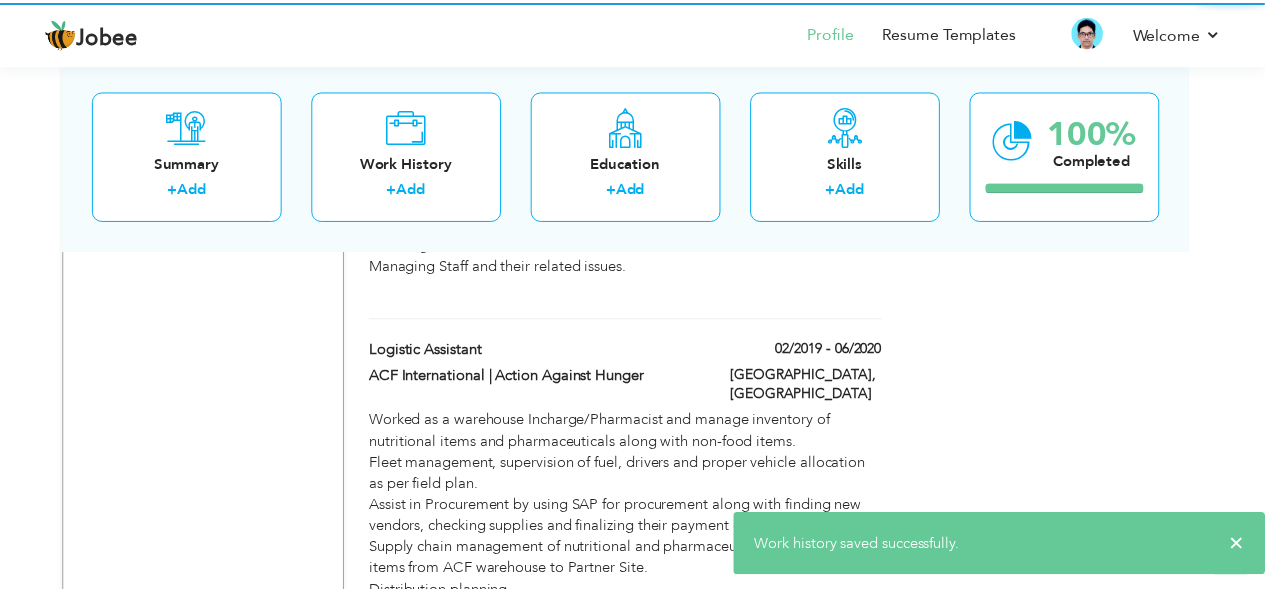 scroll, scrollTop: 0, scrollLeft: 0, axis: both 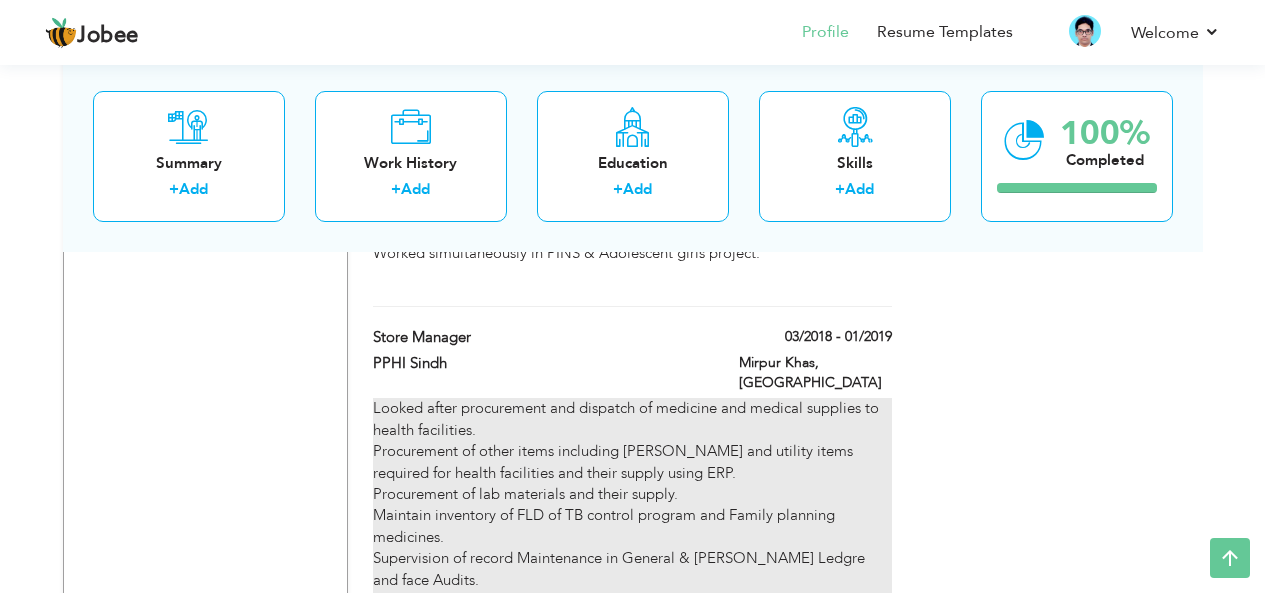 click on "Looked after procurement and dispatch of medicine and medical supplies to health facilities.
Procurement of other items including [PERSON_NAME] and utility items required for health facilities and their supply using ERP.
Procurement of lab materials and their supply.
Maintain inventory of FLD of TB control program and Family planning medicines.
Supervision of record Maintenance in General & [PERSON_NAME] Ledgre and face Audits.
Make Delivery Challan on ERP for supplies and maintain inventory.
Stock management along with proper storage & warehouse supervision. Application of FEFO rules in dispatch as well as LIFO rules in distribution by making proper route plan.
Assist Finacne/administration department in initiating purchase cycle of required items.
Training of warehouse staff and their supervision along with looking after staff related issues.
AssitRegulatory authority (DRAP)representative in sample collection and audits." at bounding box center [632, 612] 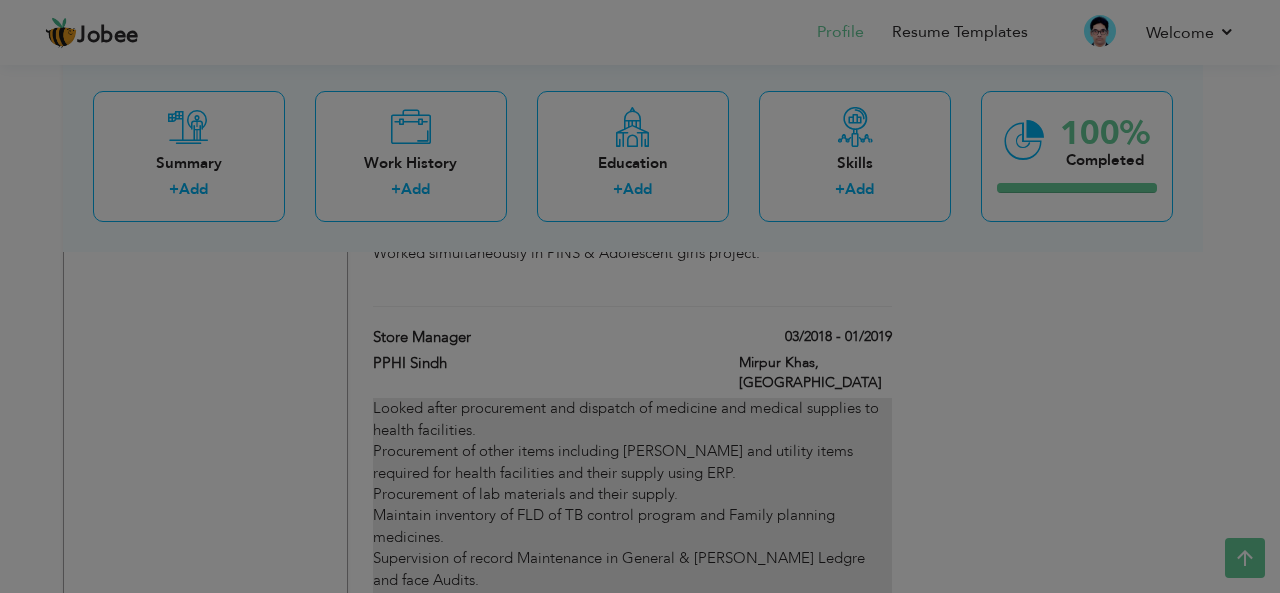 scroll, scrollTop: 0, scrollLeft: 0, axis: both 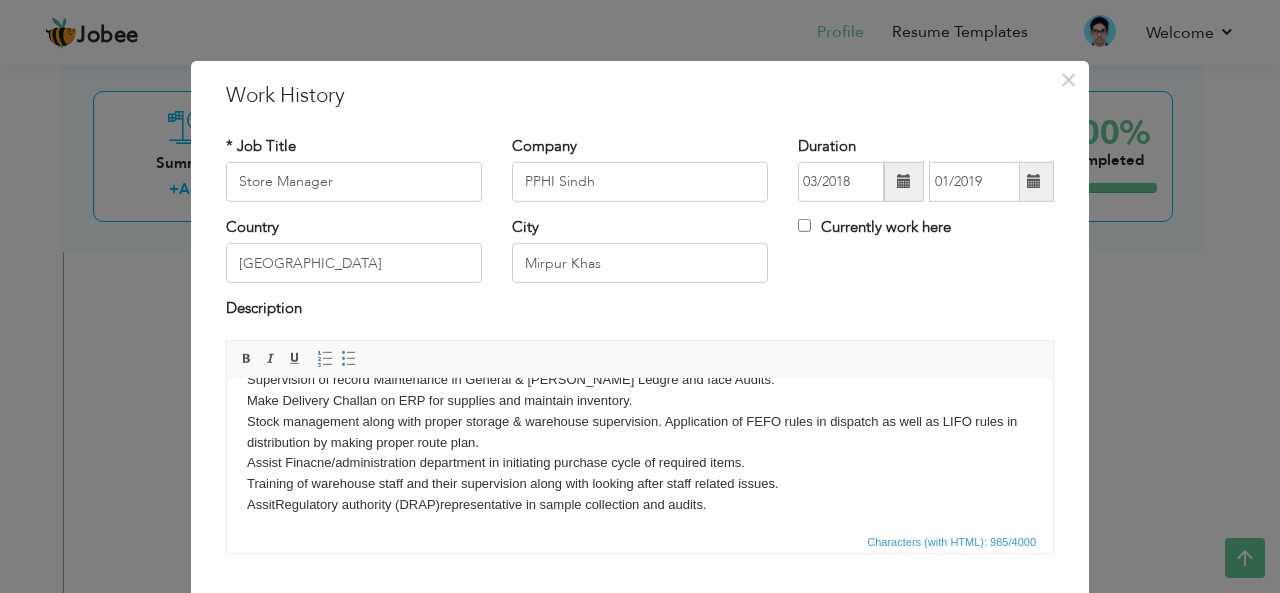 drag, startPoint x: 1046, startPoint y: 409, endPoint x: 1273, endPoint y: 832, distance: 480.06042 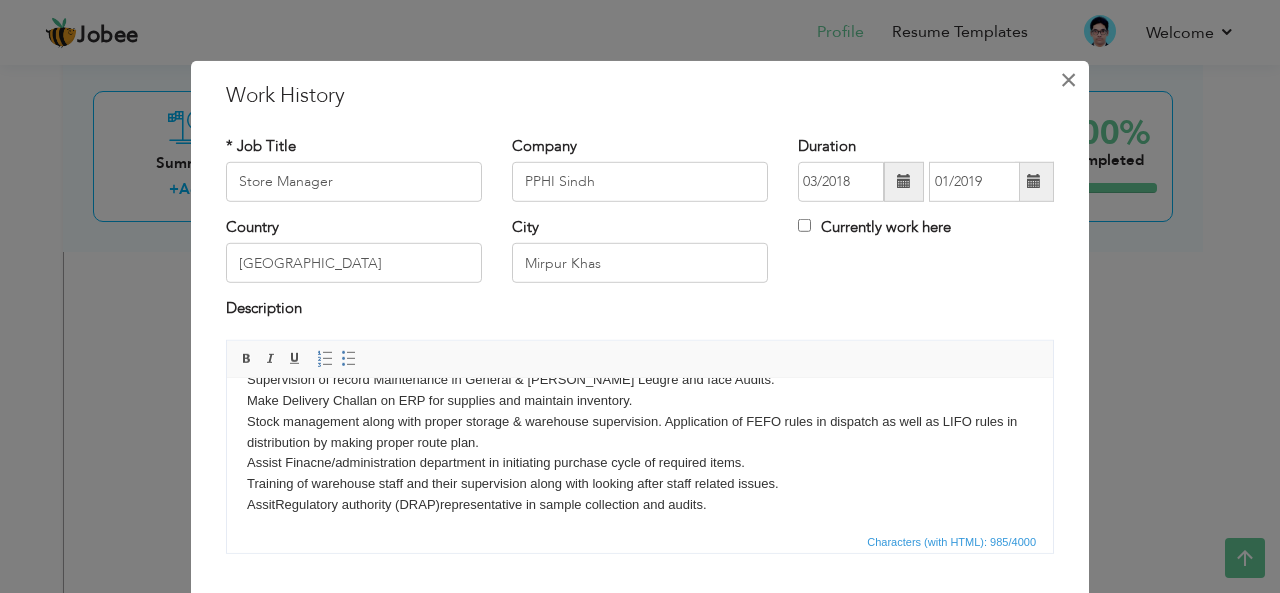 click on "×" at bounding box center (1068, 79) 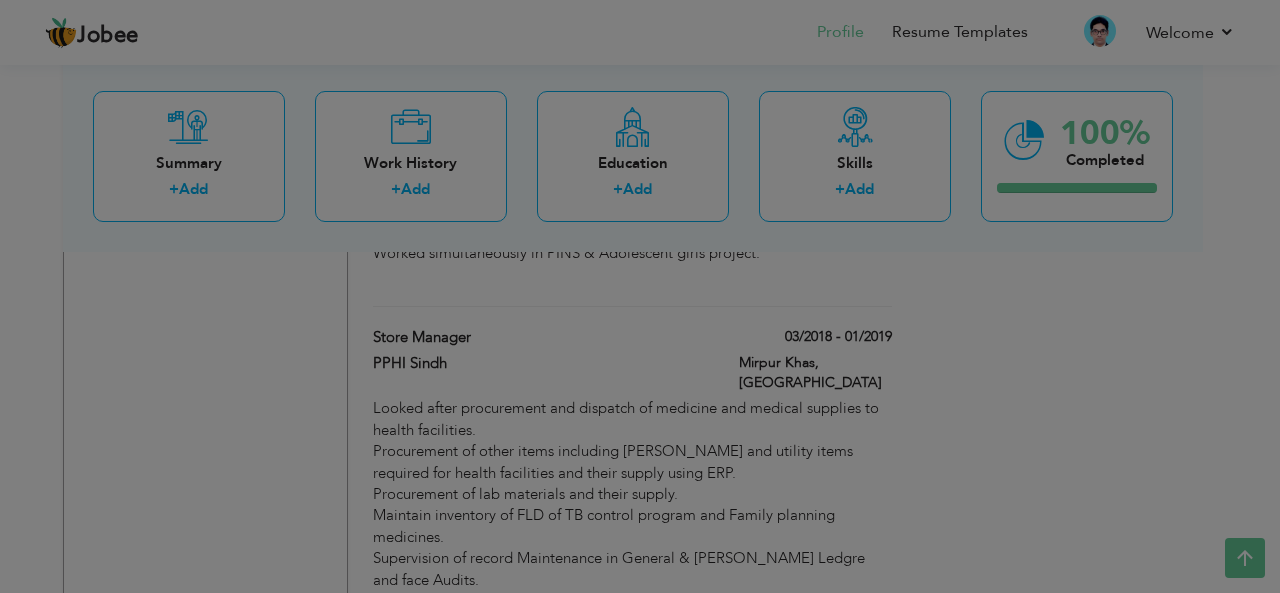 scroll, scrollTop: 0, scrollLeft: 0, axis: both 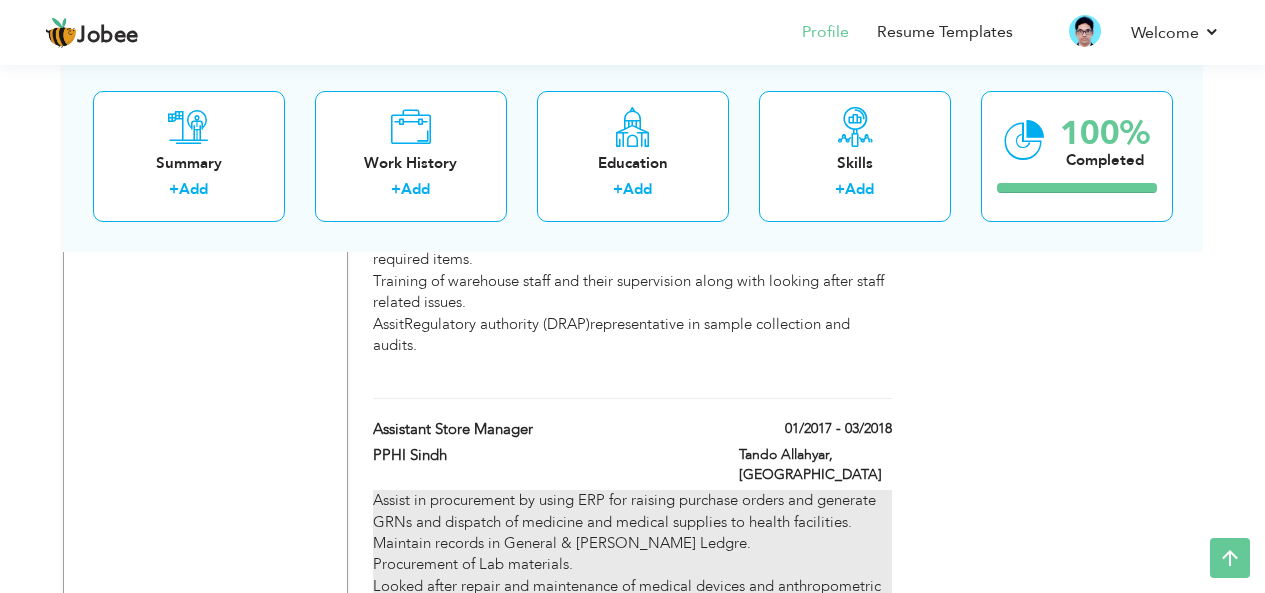 click on "Assist in procurement by using ERP for raising purchase orders and generate GRNs and dispatch of medicine and medical supplies to health facilities.
Maintain records in General & [PERSON_NAME] Ledgre.
Procurement of Lab materials.
Looked after repair and maintenance of medical devices and anthropometric assets.
Collect quotations of stores and admin department.
Assit Regulatory authority (DRAP) representative in sample collection.
Assistance in warehouse & its staff supervision." at bounding box center [632, 597] 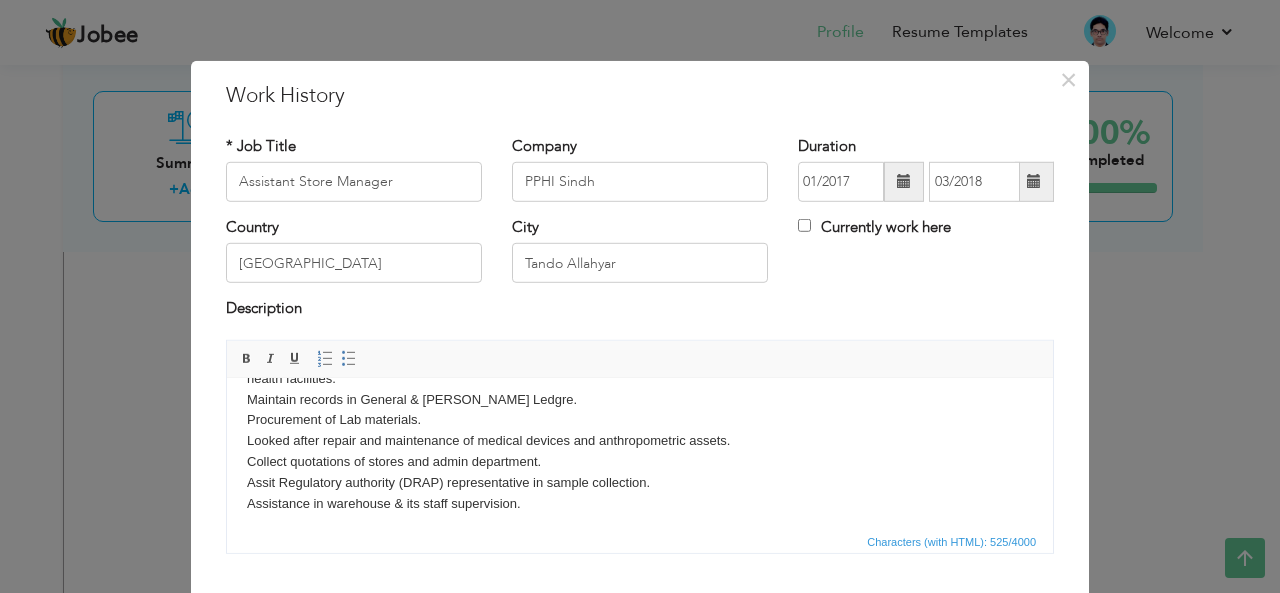 scroll, scrollTop: 77, scrollLeft: 0, axis: vertical 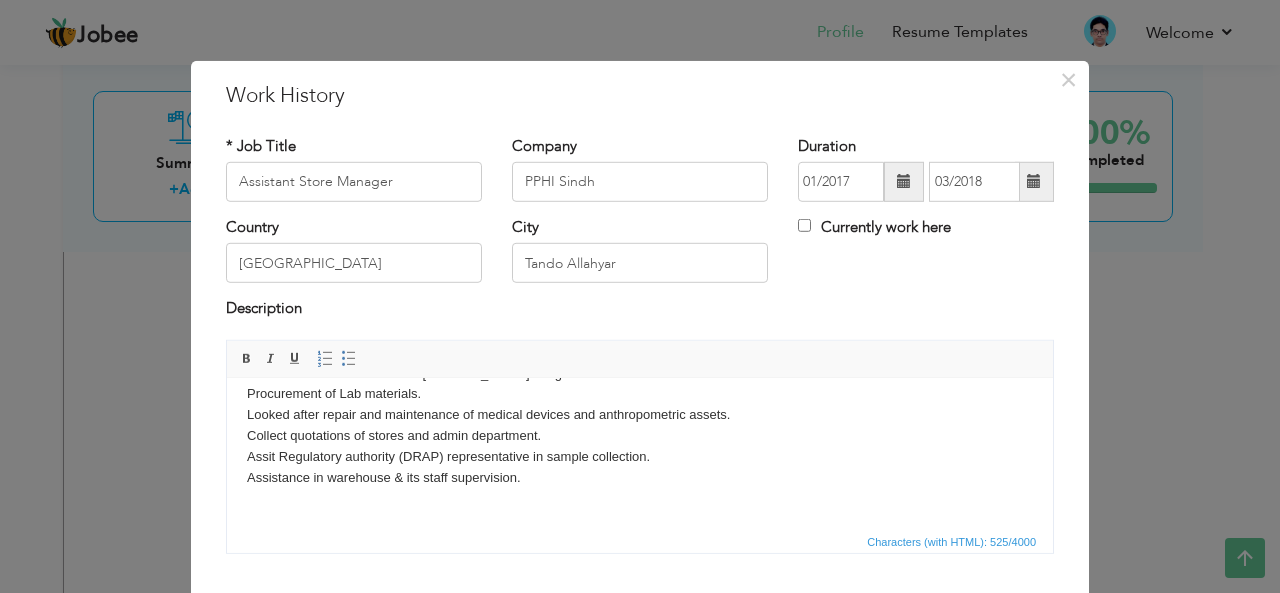 click on "Assist in procurement by using ERP for raising purchase orders and generate GRNs and dispatch of medicine and medical supplies to health facilities. Maintain records in General & [PERSON_NAME] Ledgre. Procurement of Lab materials. Looked after repair and maintenance of medical devices and anthropometric assets. Collect quotations of stores and admin department. Assit Regulatory authority (DRAP) representative in sample collection. Assistance in warehouse & its staff supervision." at bounding box center (640, 414) 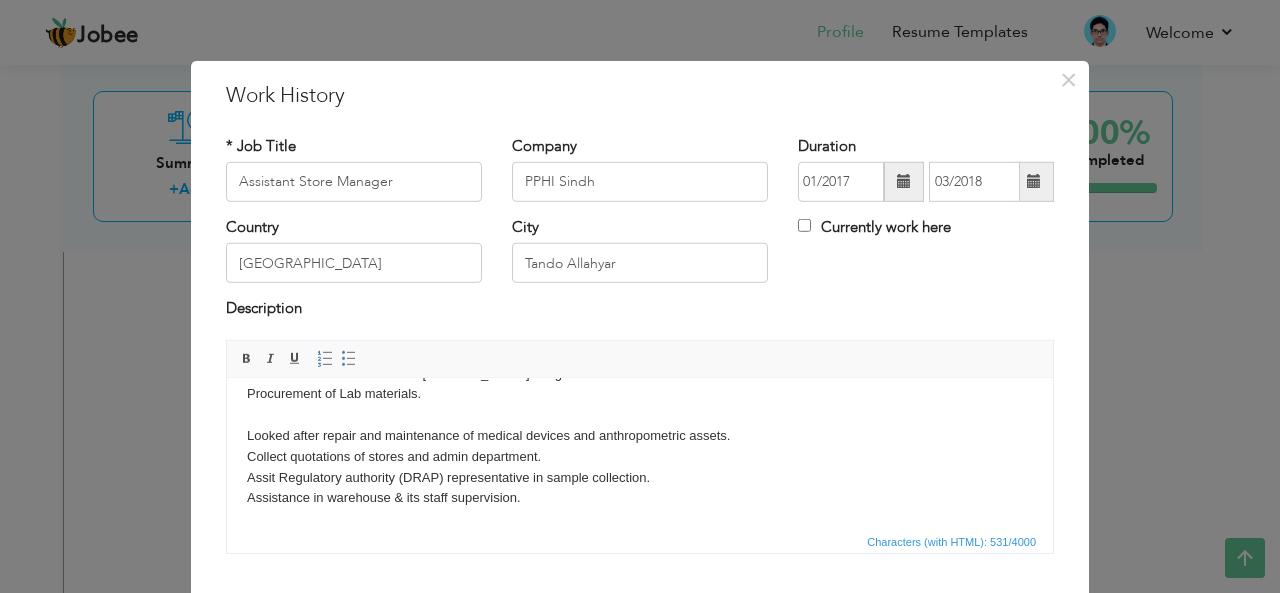 type 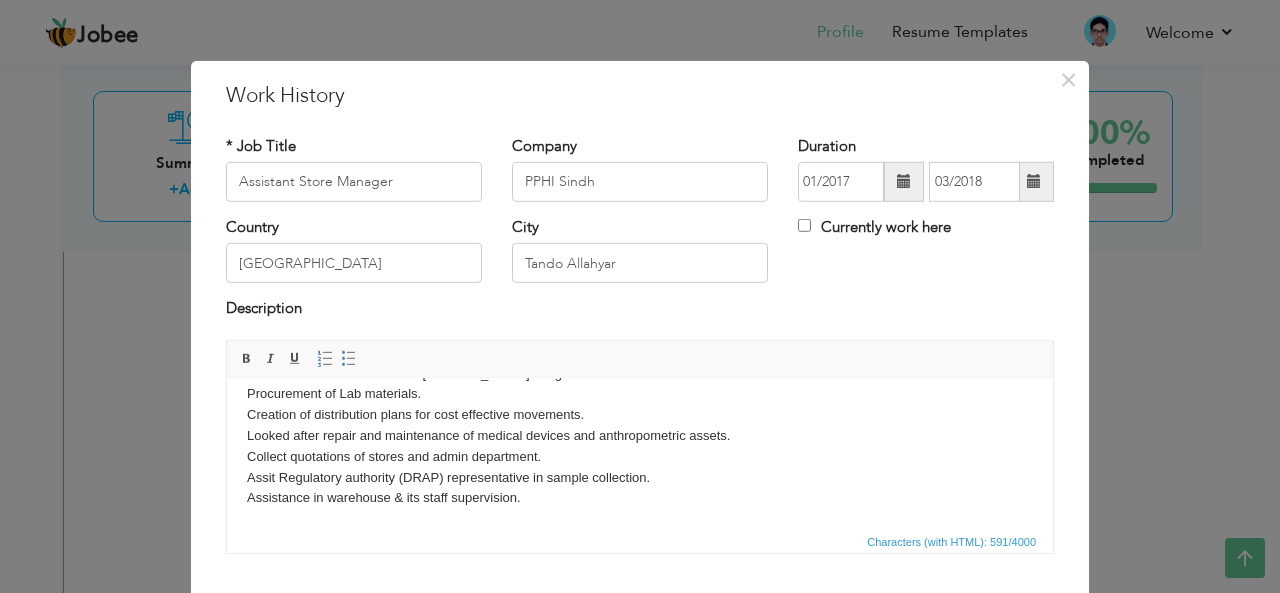 scroll, scrollTop: 98, scrollLeft: 0, axis: vertical 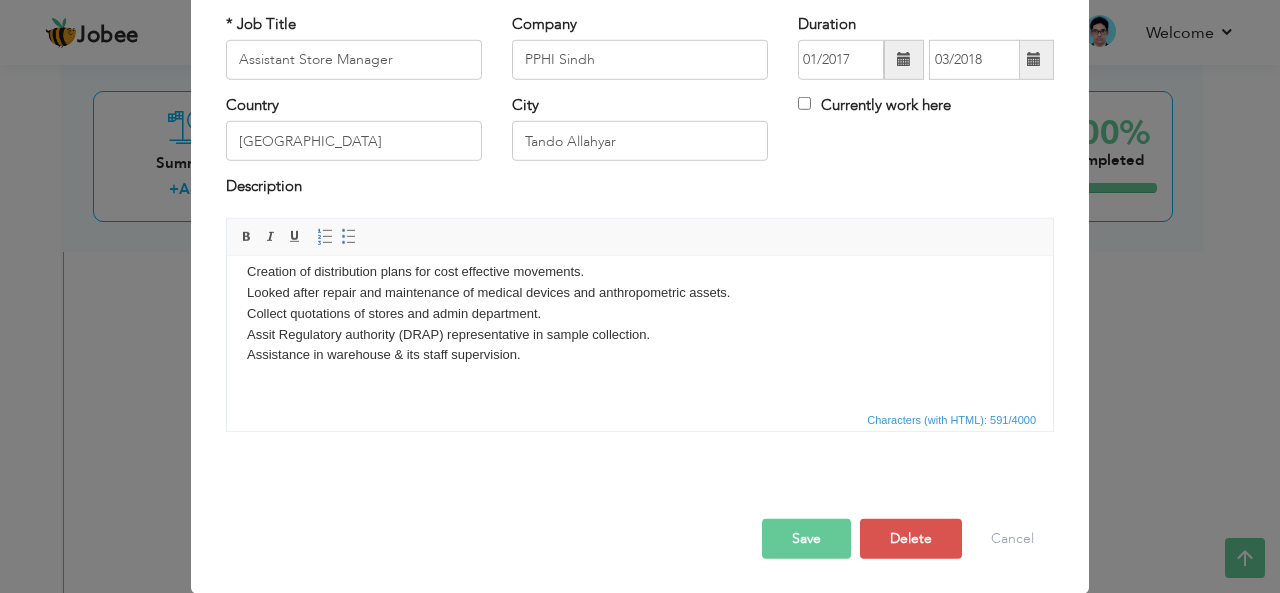 click on "Save" at bounding box center [806, 539] 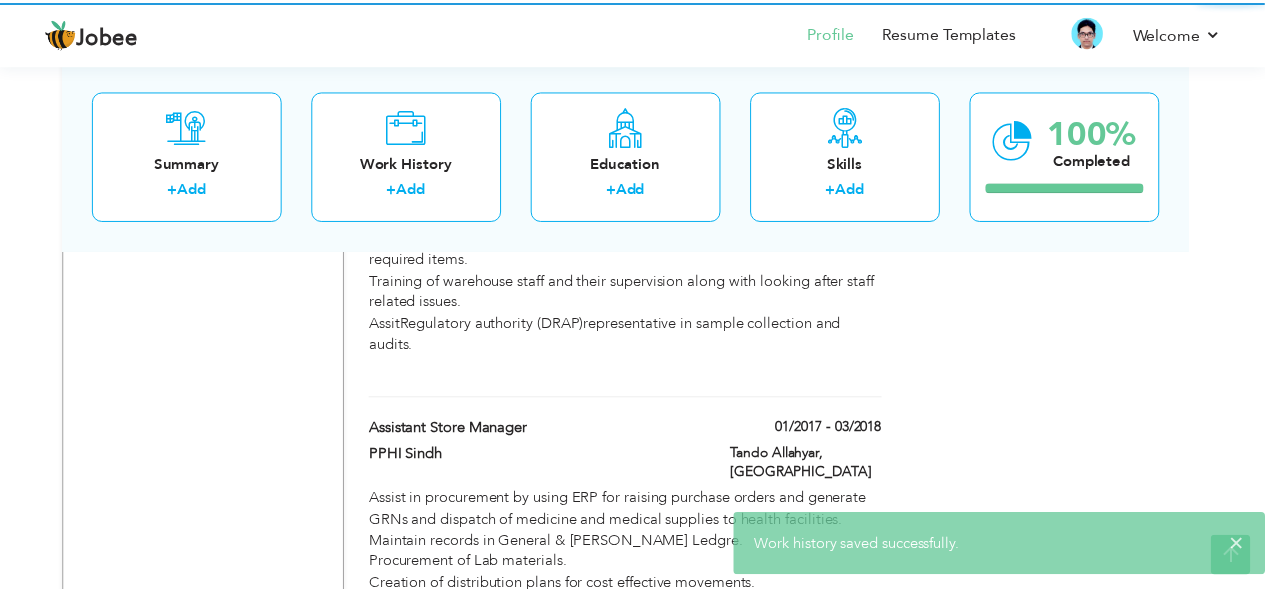 scroll, scrollTop: 0, scrollLeft: 0, axis: both 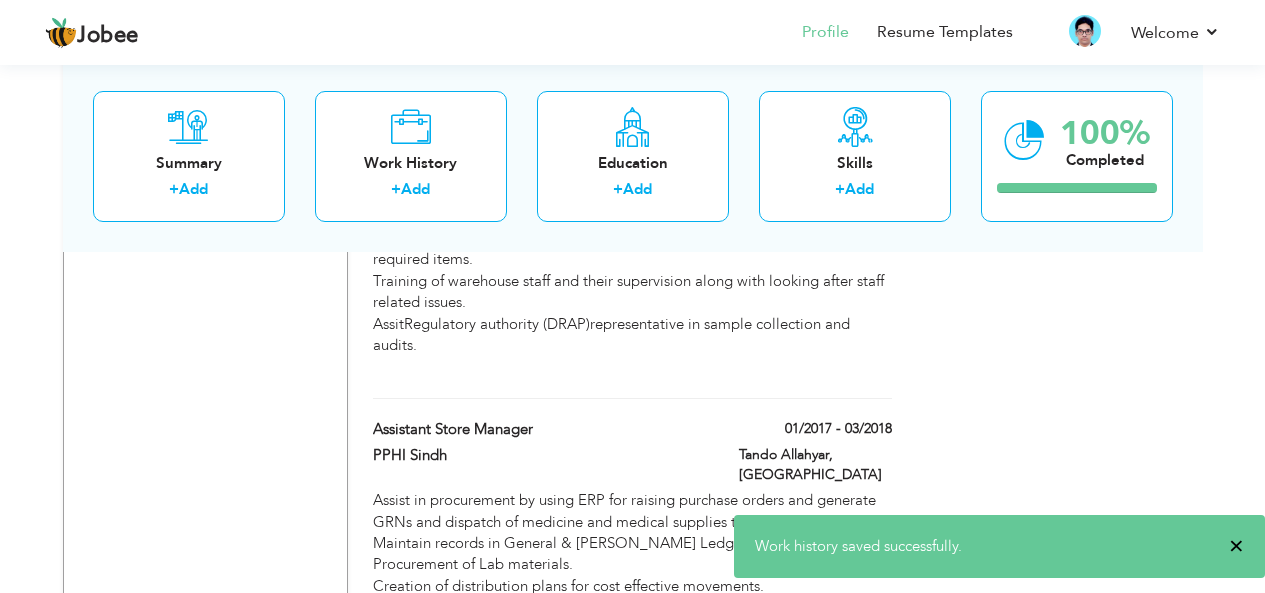 click on "×" at bounding box center [1236, 546] 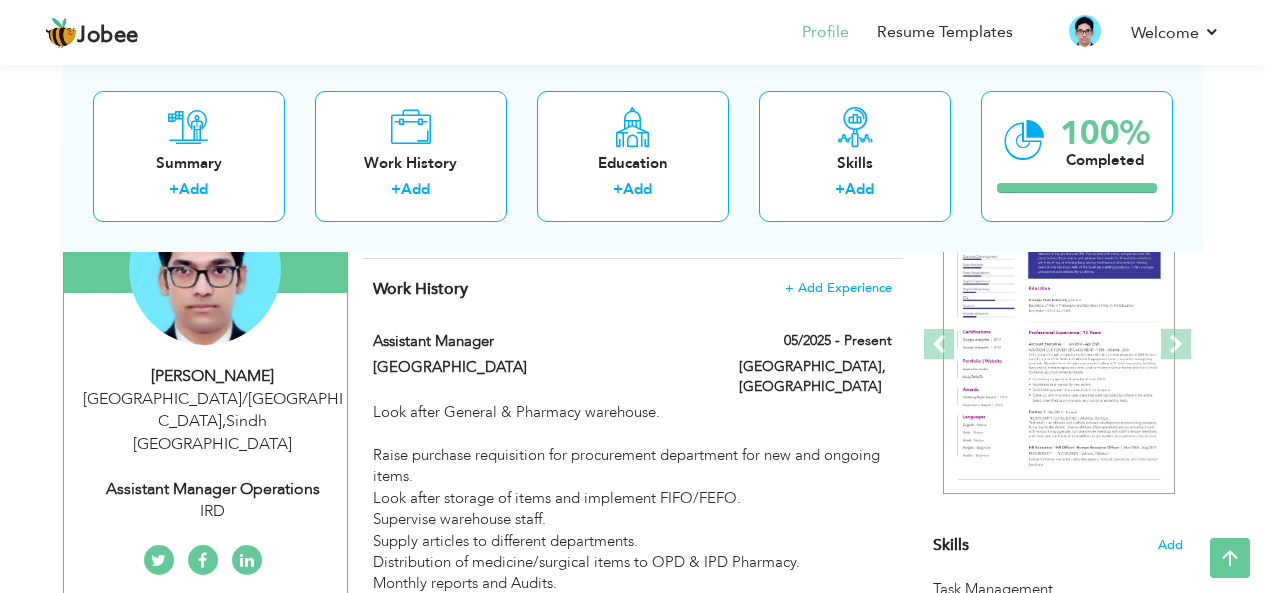 scroll, scrollTop: 215, scrollLeft: 0, axis: vertical 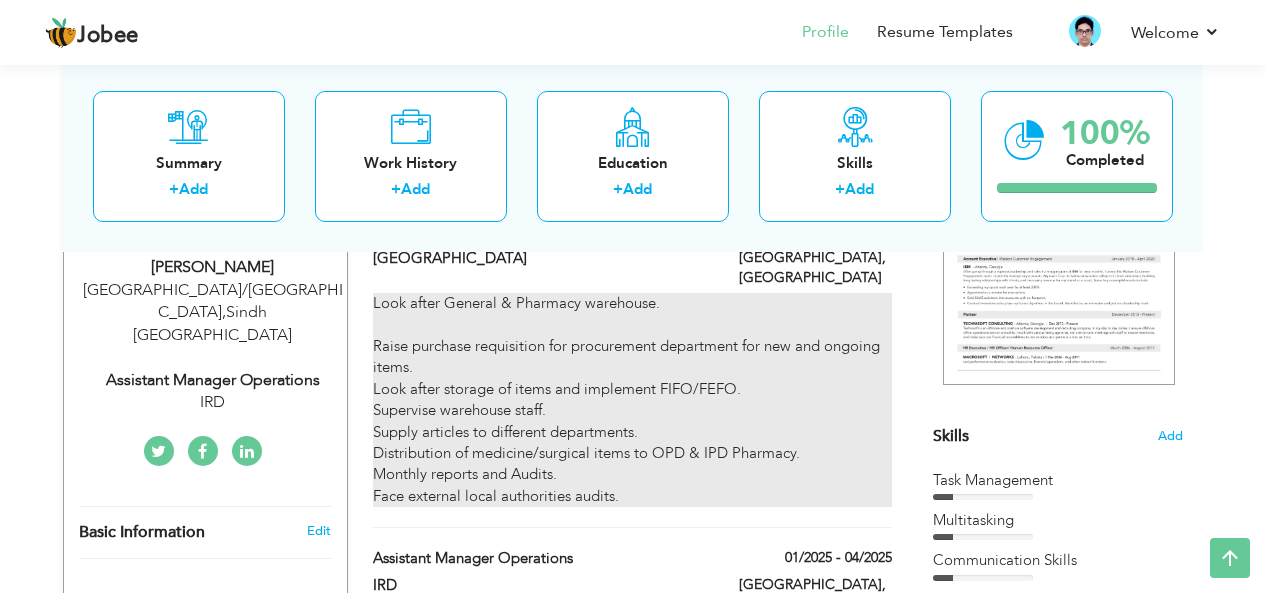 click on "Look after General & Pharmacy warehouse.
Raise purchase requisition for procurement department for new and ongoing items.
Look after storage of items and implement FIFO/FEFO.
Supervise warehouse staff.
Supply articles to different departments.
Distribution of medicine/surgical items to OPD & IPD Pharmacy.
Monthly reports and Audits.
Face external local authorities audits." at bounding box center (632, 400) 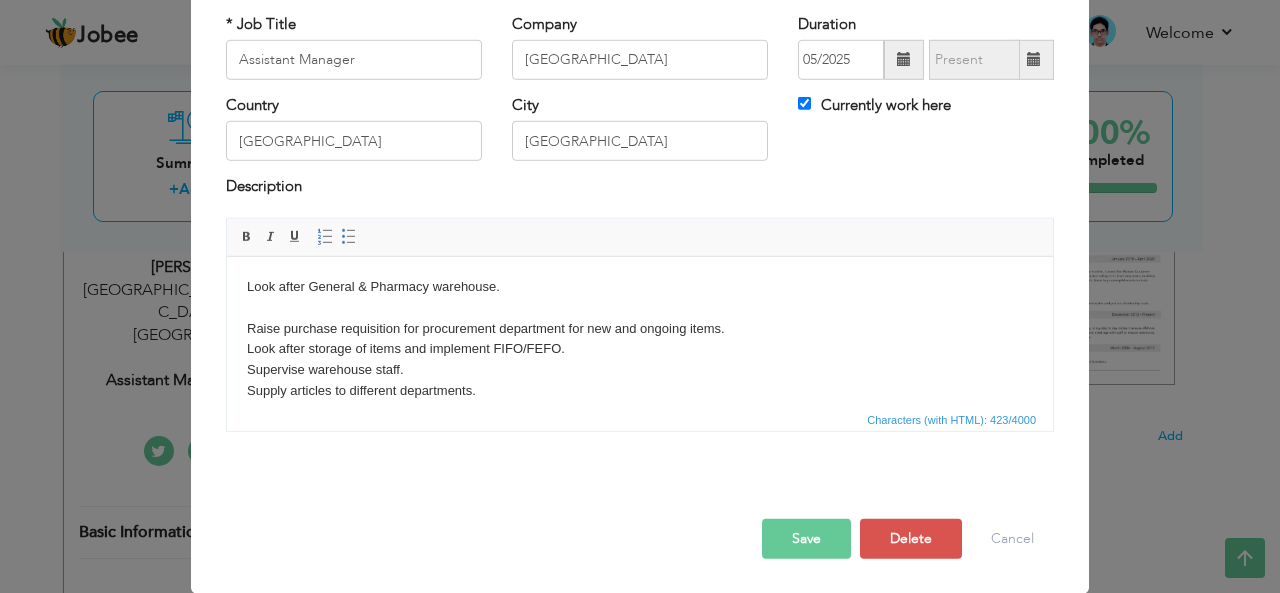 scroll, scrollTop: 0, scrollLeft: 0, axis: both 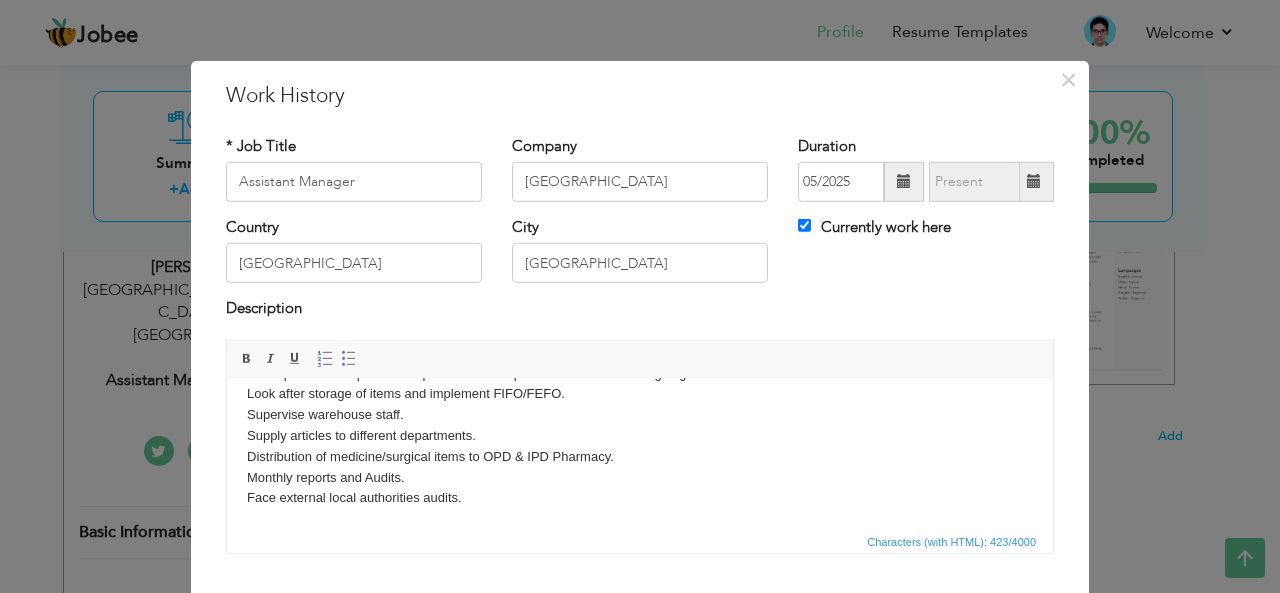 drag, startPoint x: 1050, startPoint y: 422, endPoint x: 1274, endPoint y: 858, distance: 490.17548 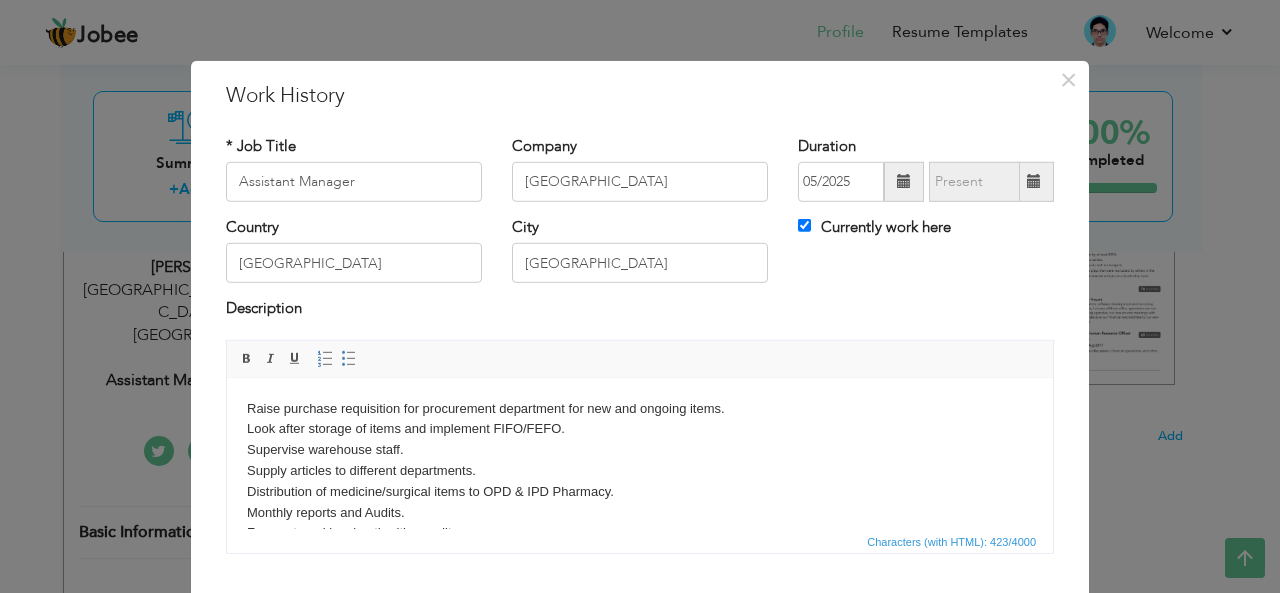 scroll, scrollTop: 22, scrollLeft: 0, axis: vertical 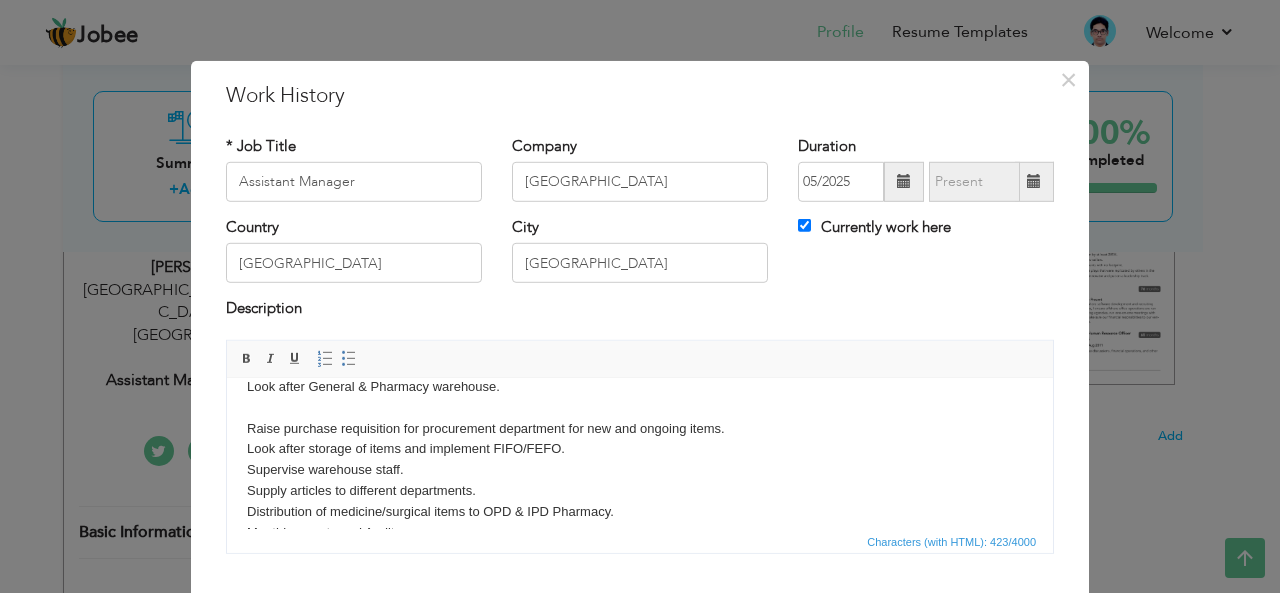 type 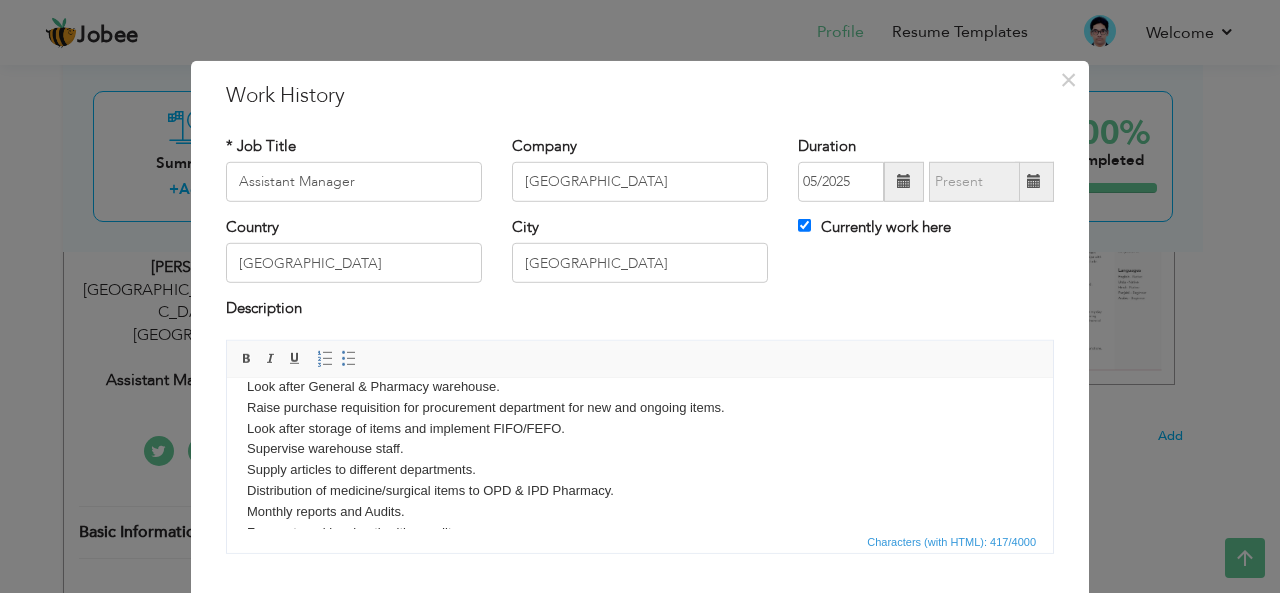 scroll, scrollTop: 33, scrollLeft: 0, axis: vertical 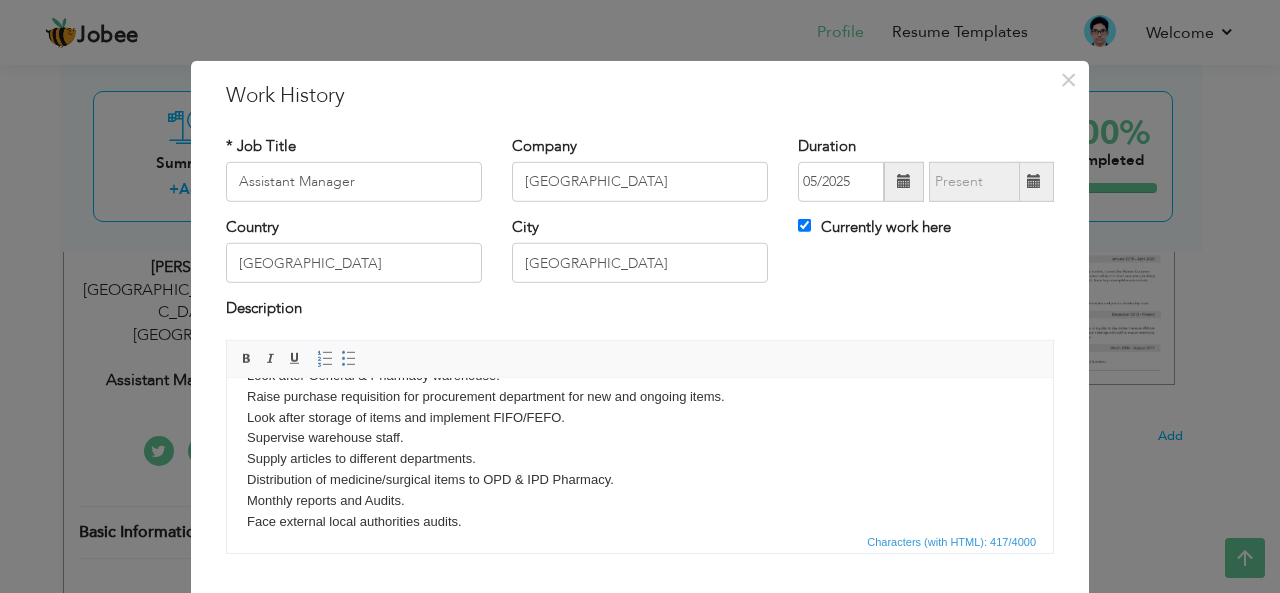 click on "Look after General & Pharmacy warehouse. Raise purchase requisition for procurement department for new and ongoing items. Look after storage of items and implement FIFO/FEFO. Supervise warehouse staff. Supply articles to different departments. Distribution of medicine/surgical items to OPD & IPD Pharmacy. Monthly reports and Audits. Face external local authorities audits." at bounding box center (640, 448) 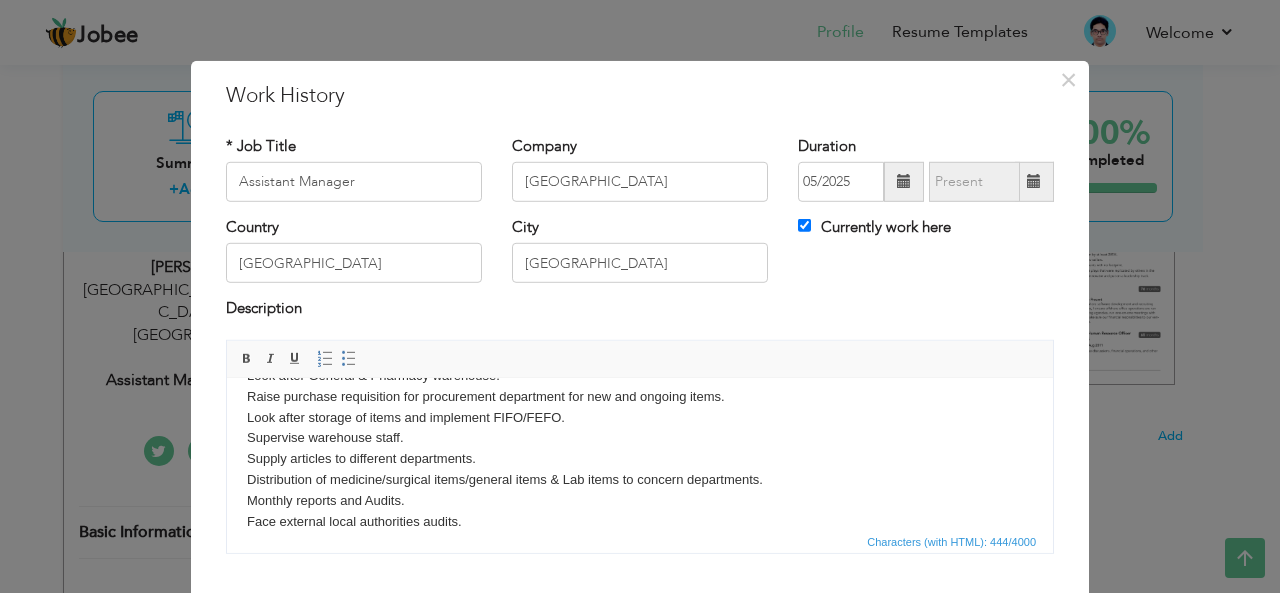 scroll, scrollTop: 56, scrollLeft: 0, axis: vertical 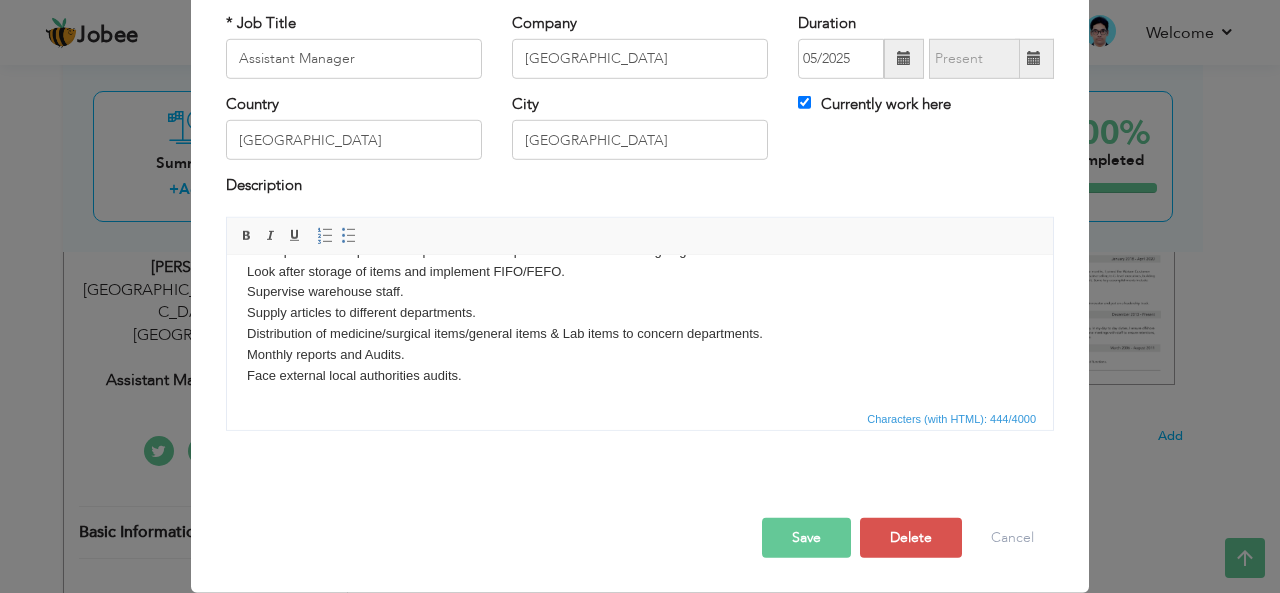 click on "Save" at bounding box center (806, 538) 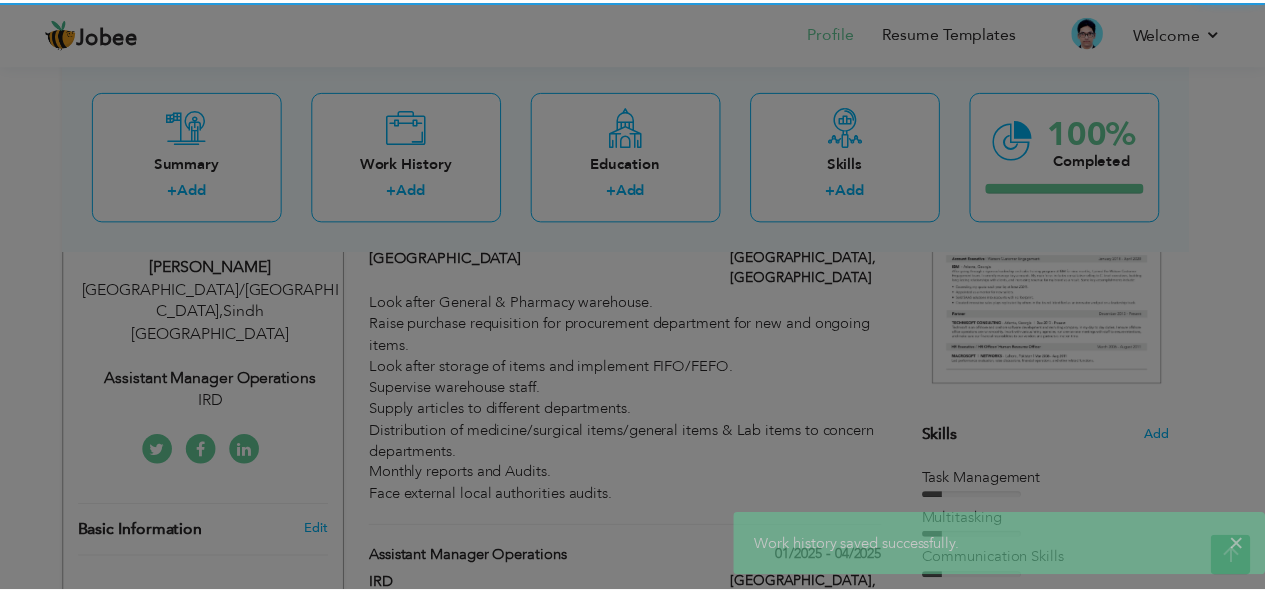 scroll, scrollTop: 0, scrollLeft: 0, axis: both 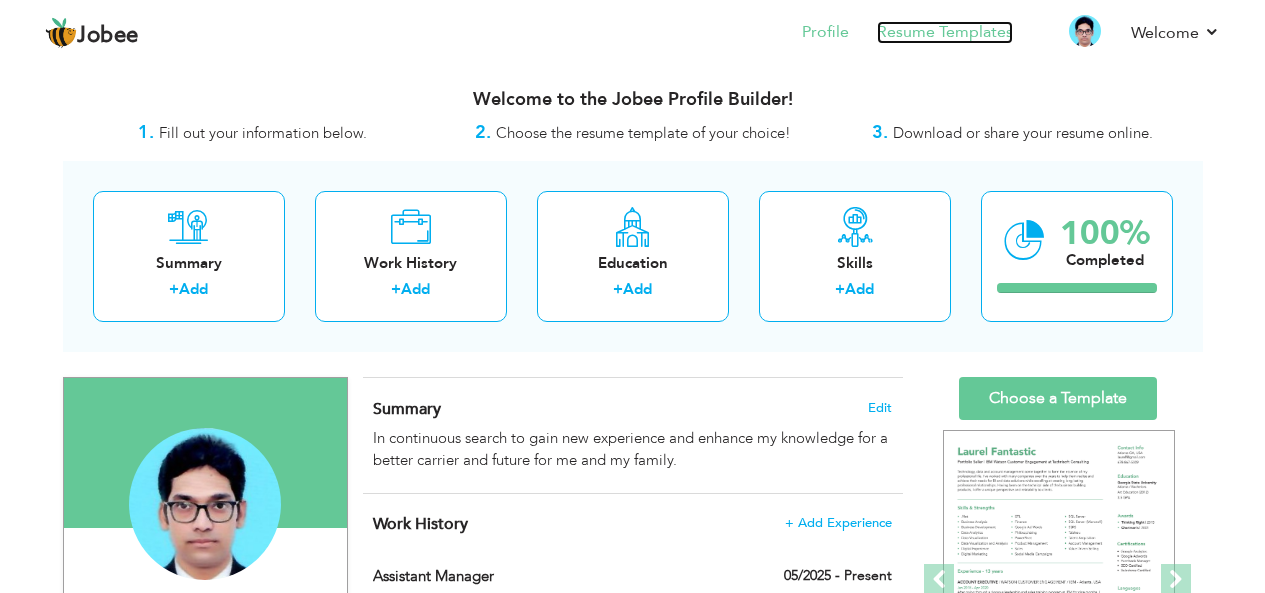 click on "Resume Templates" at bounding box center [945, 32] 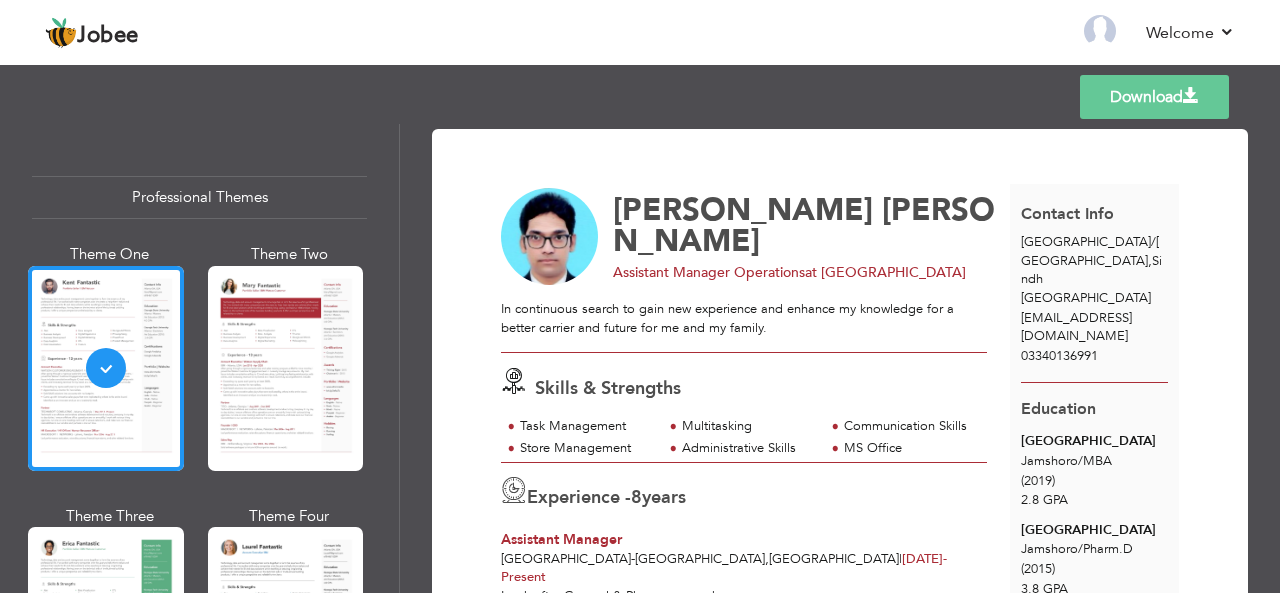 scroll, scrollTop: 0, scrollLeft: 0, axis: both 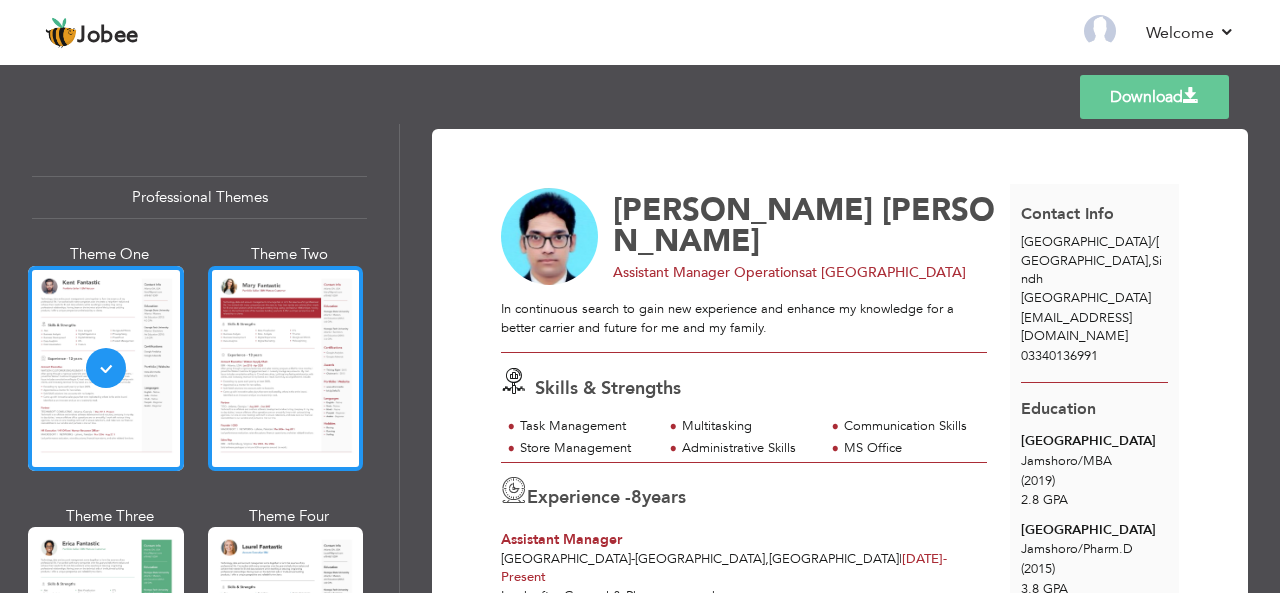 click at bounding box center (286, 368) 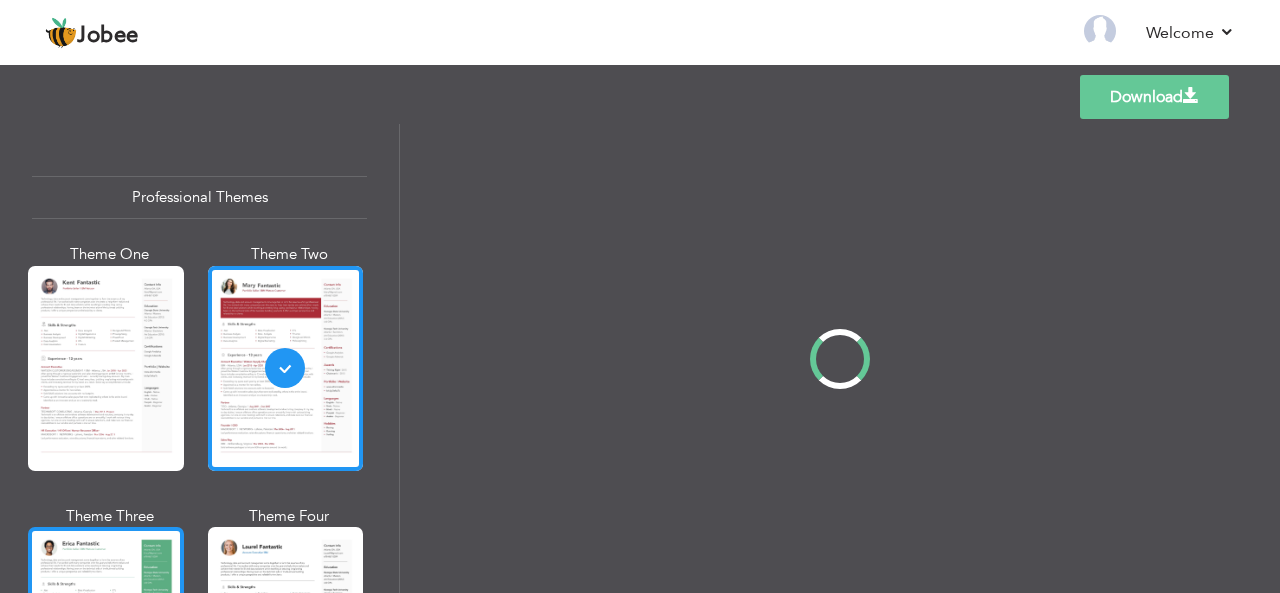 click at bounding box center (106, 629) 